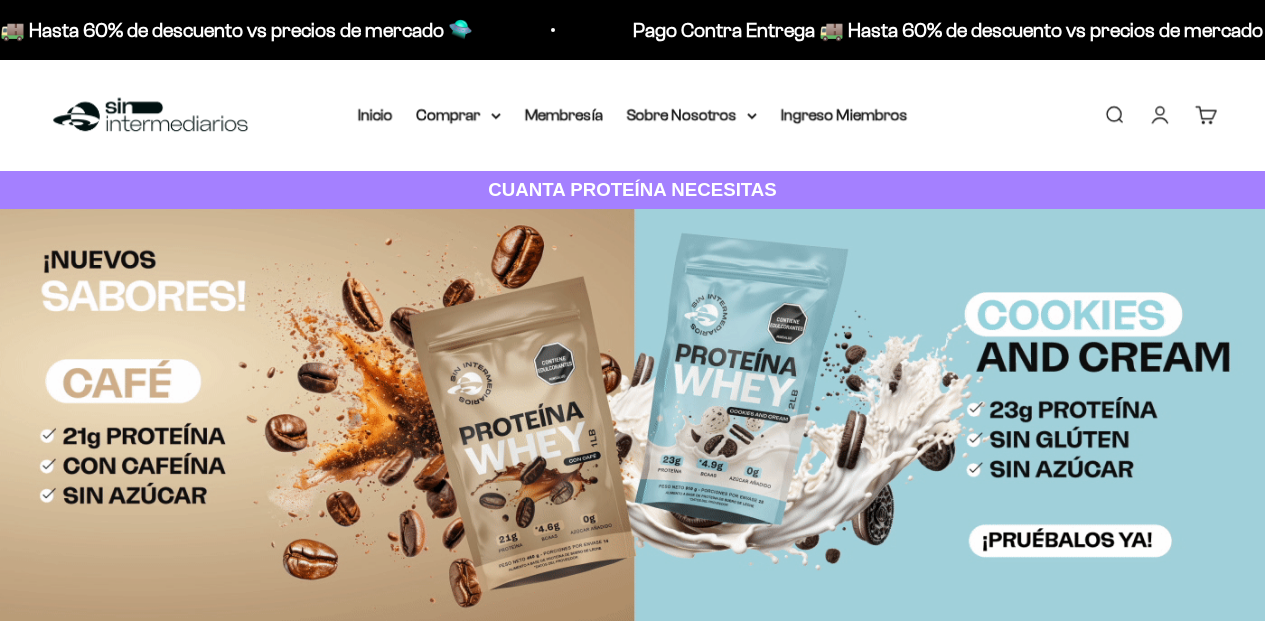 scroll, scrollTop: 0, scrollLeft: 0, axis: both 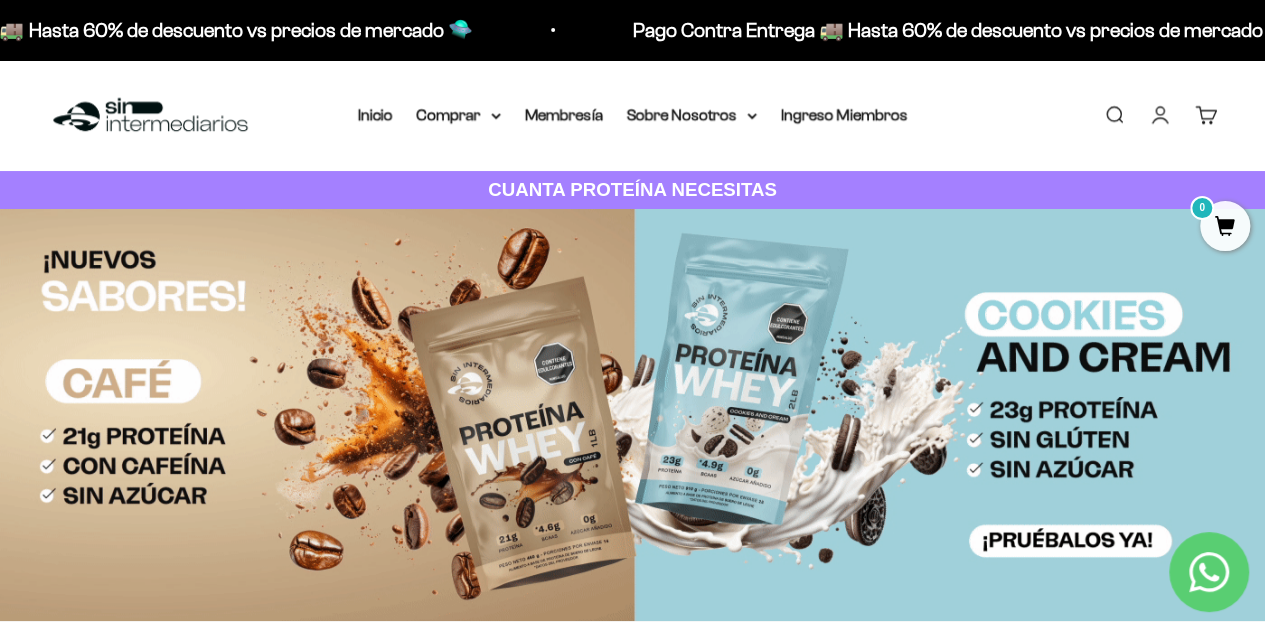 click on "Iniciar sesión" at bounding box center (1160, 115) 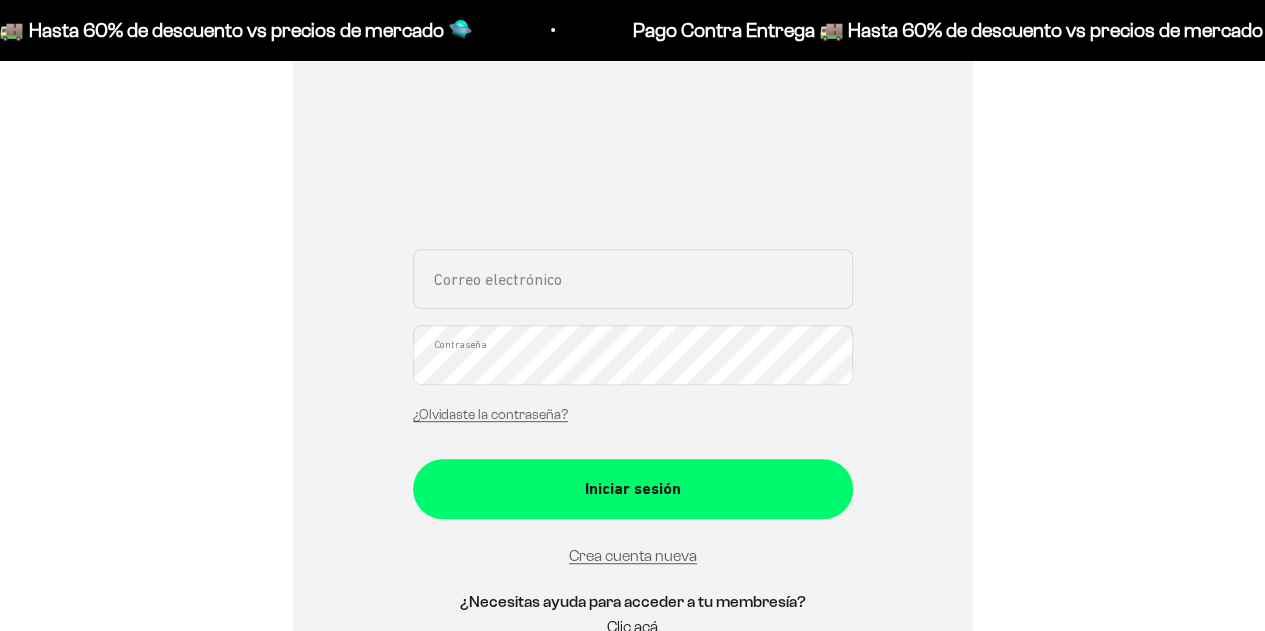 scroll, scrollTop: 325, scrollLeft: 0, axis: vertical 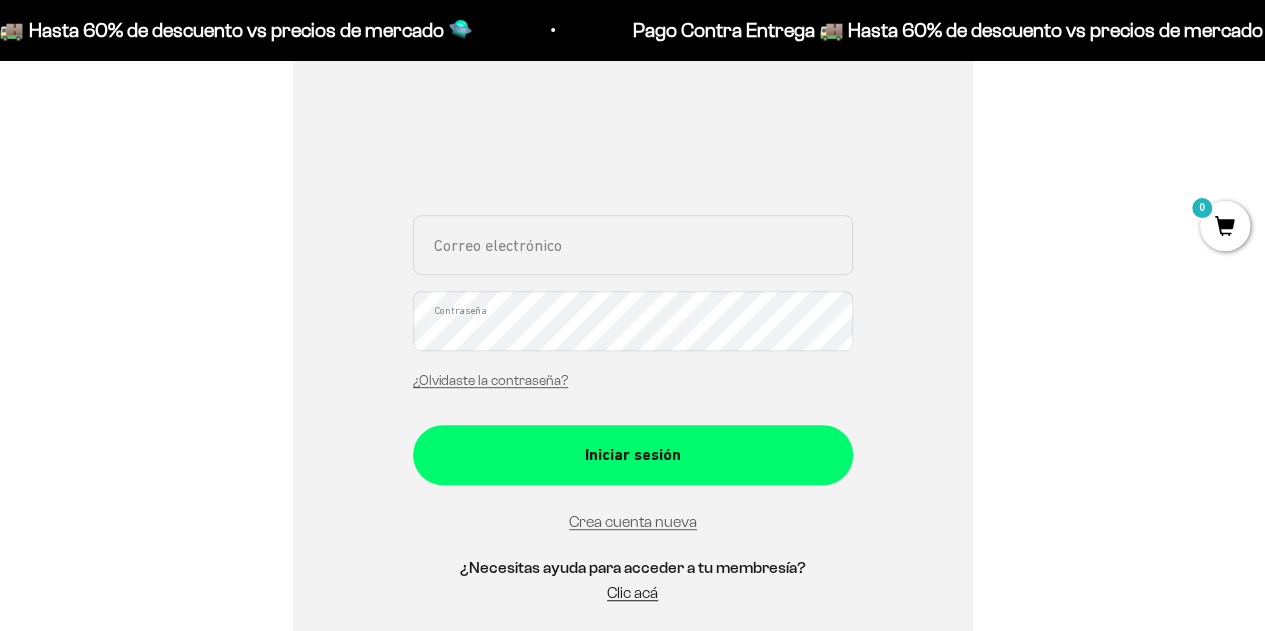 click on "Correo electrónico" at bounding box center [633, 245] 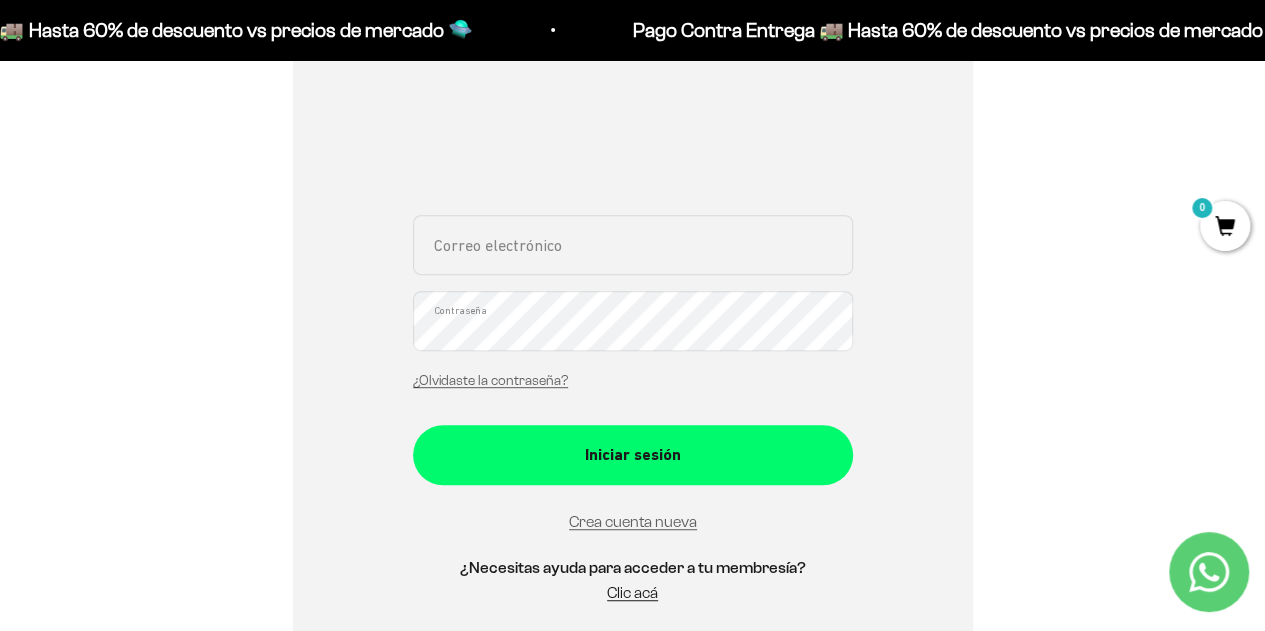 type on "[EMAIL_ADDRESS][DOMAIN_NAME]" 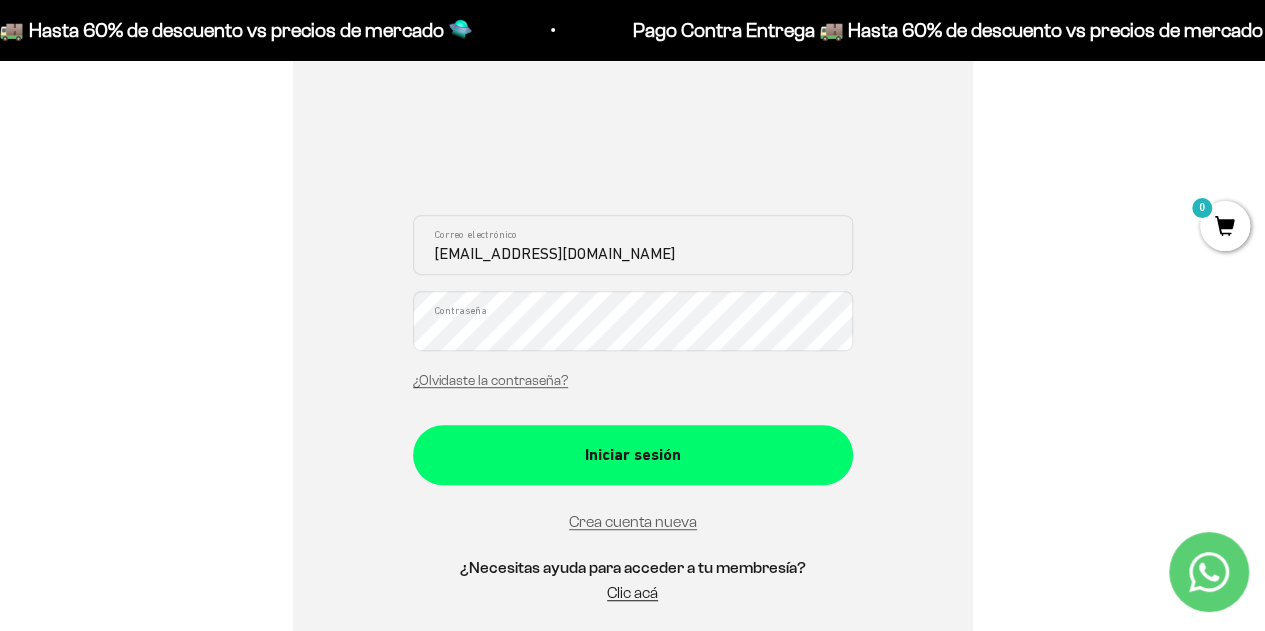 click on "Iniciar sesión
danielm_g@hotmail.com Correo electrónico Contraseña
¿Olvidaste la contraseña?
Iniciar sesión
Crea cuenta nueva
¿Necesitas ayuda para acceder a tu membresía? Clic acá
Recuperar contraseña Correo electrónico
Recuperar
Volver a inicio de sesión" at bounding box center (632, 303) 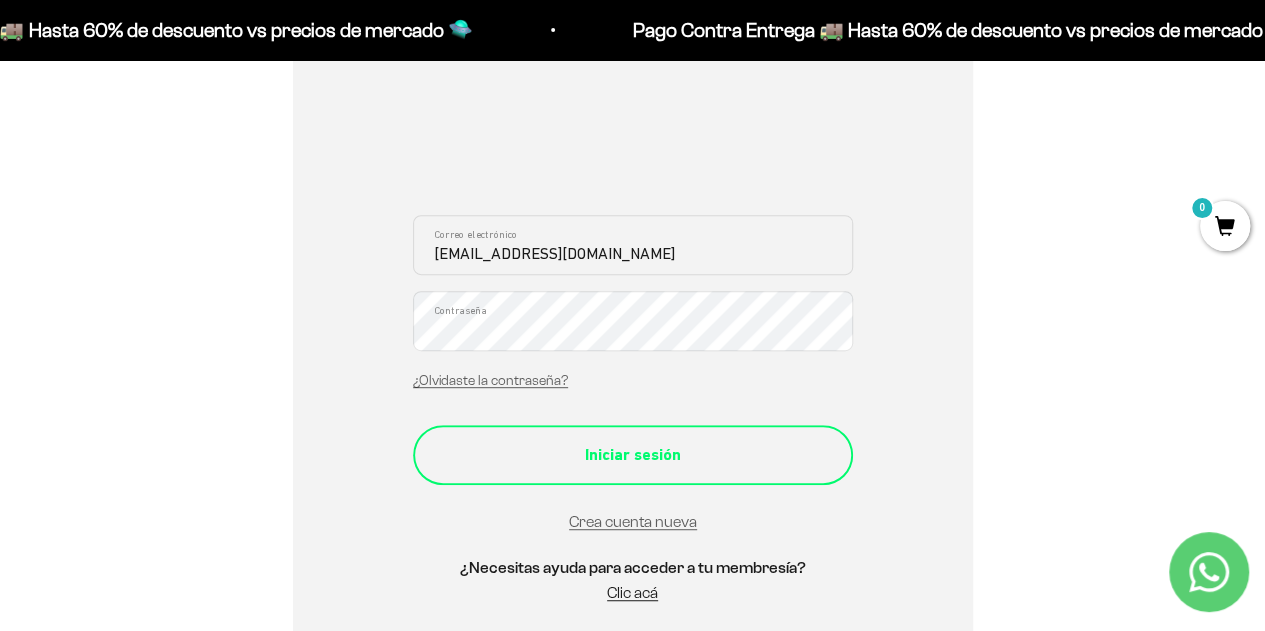click on "Iniciar sesión" at bounding box center (633, 455) 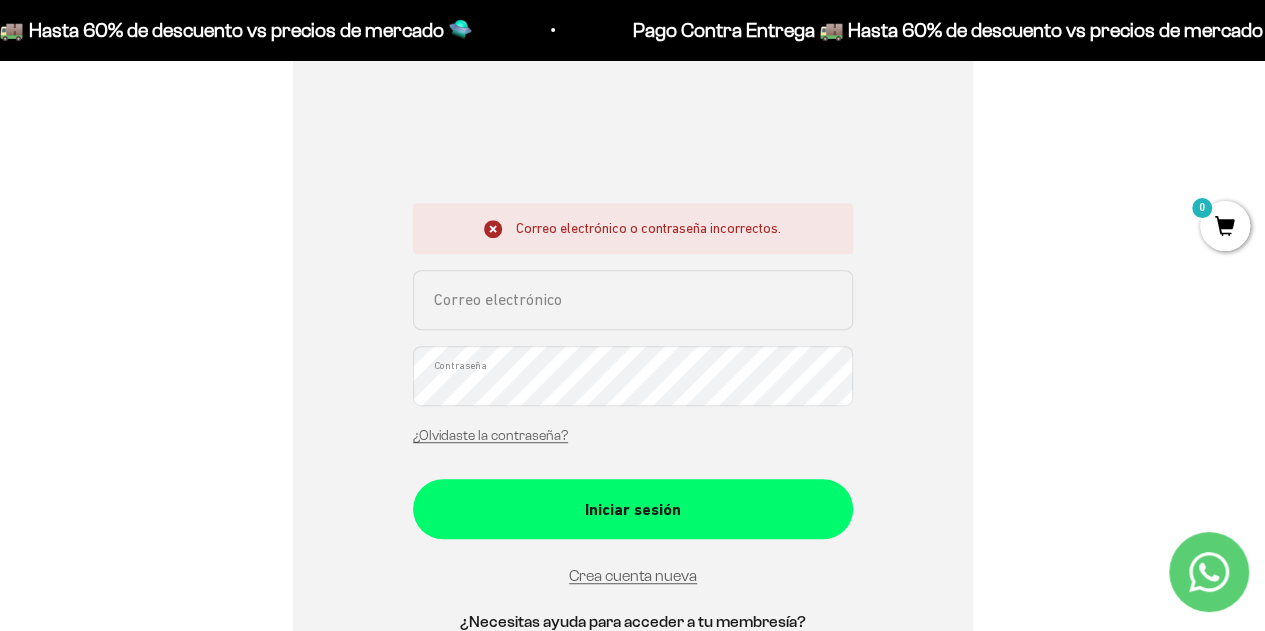 scroll, scrollTop: 381, scrollLeft: 0, axis: vertical 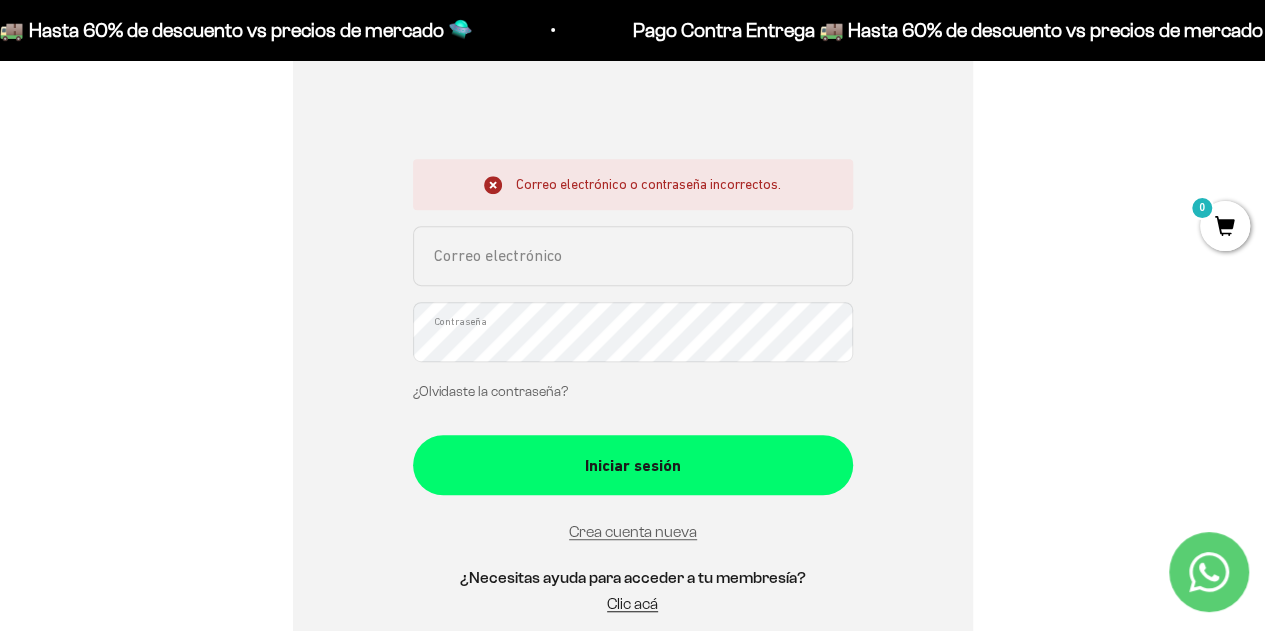 click on "¿Olvidaste la contraseña?" at bounding box center [490, 391] 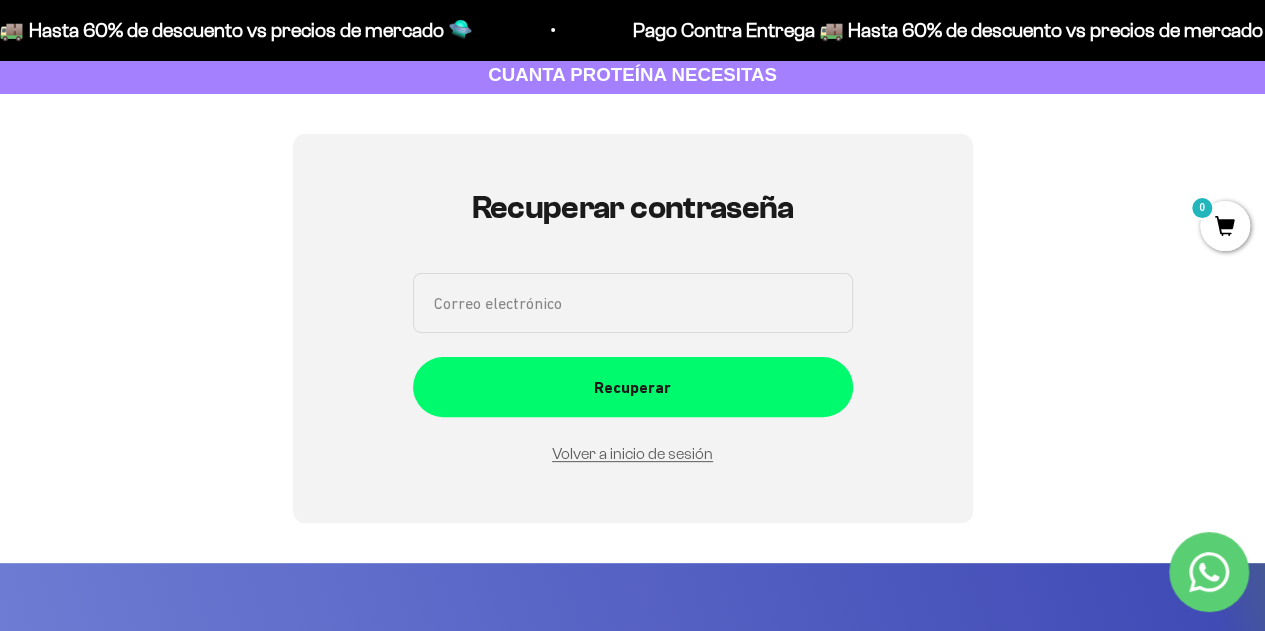 scroll, scrollTop: 113, scrollLeft: 0, axis: vertical 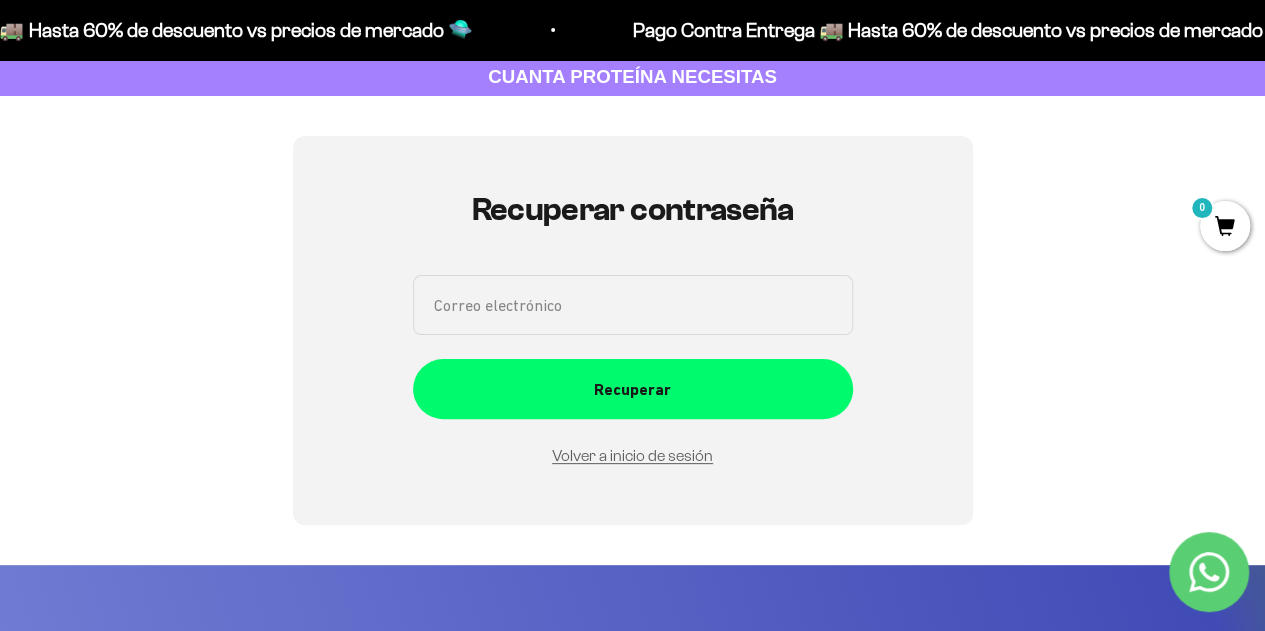 click on "Correo electrónico" at bounding box center (633, 305) 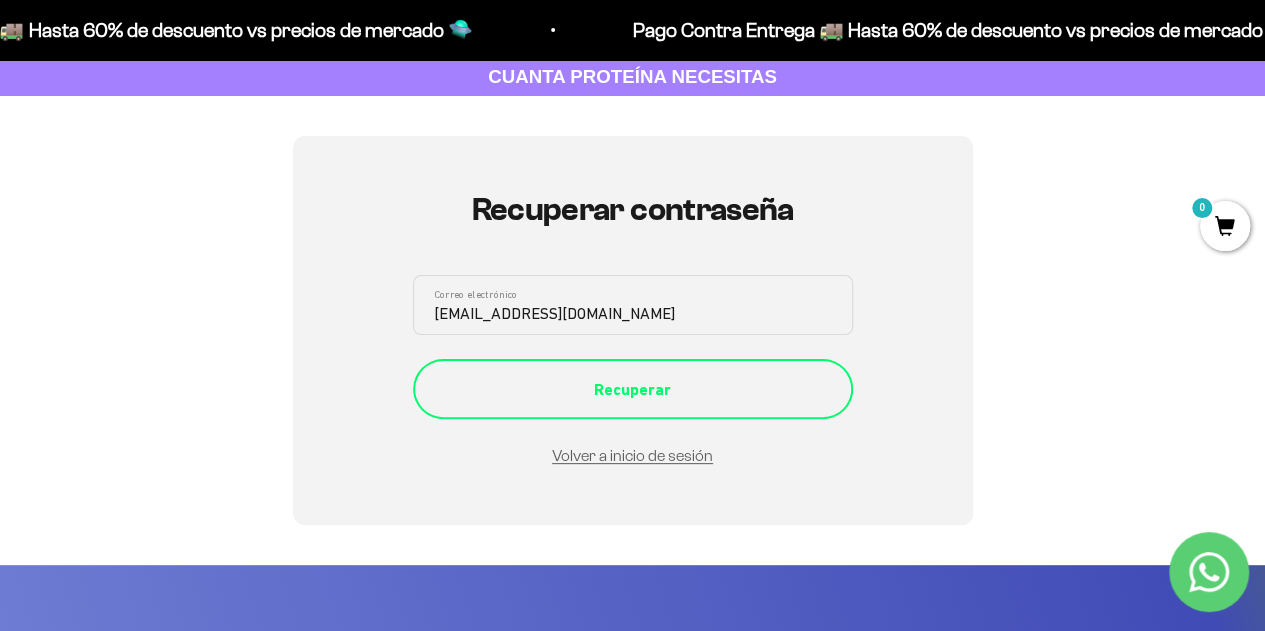 click on "Recuperar" at bounding box center [633, 390] 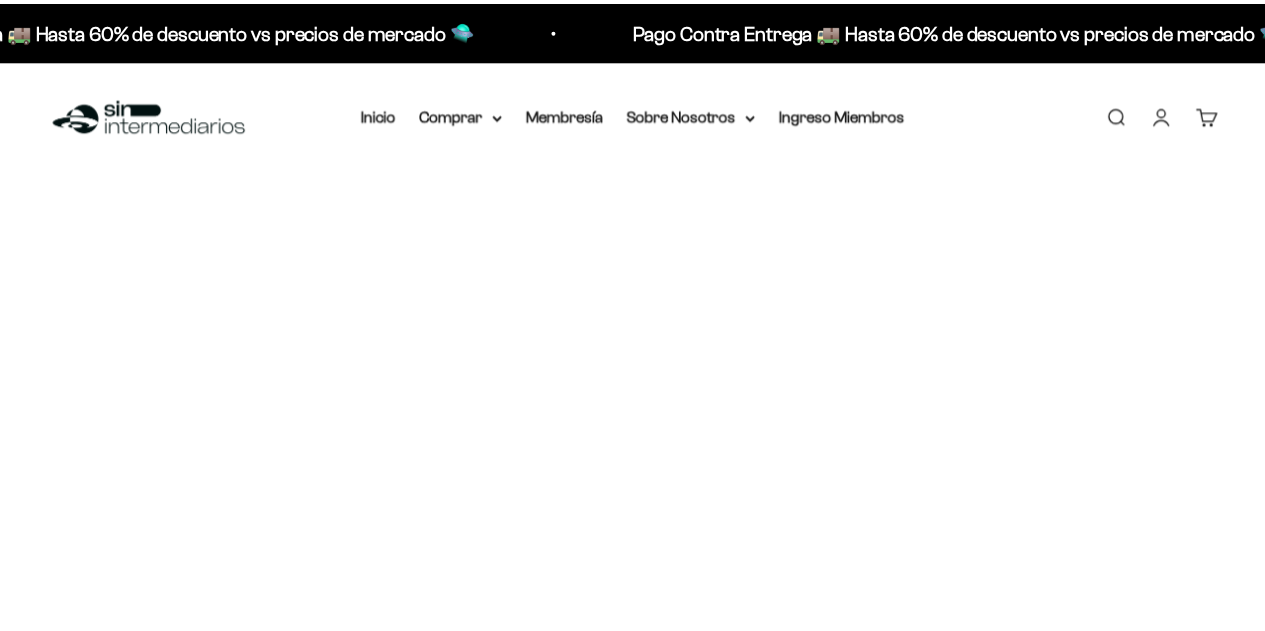 scroll, scrollTop: 0, scrollLeft: 0, axis: both 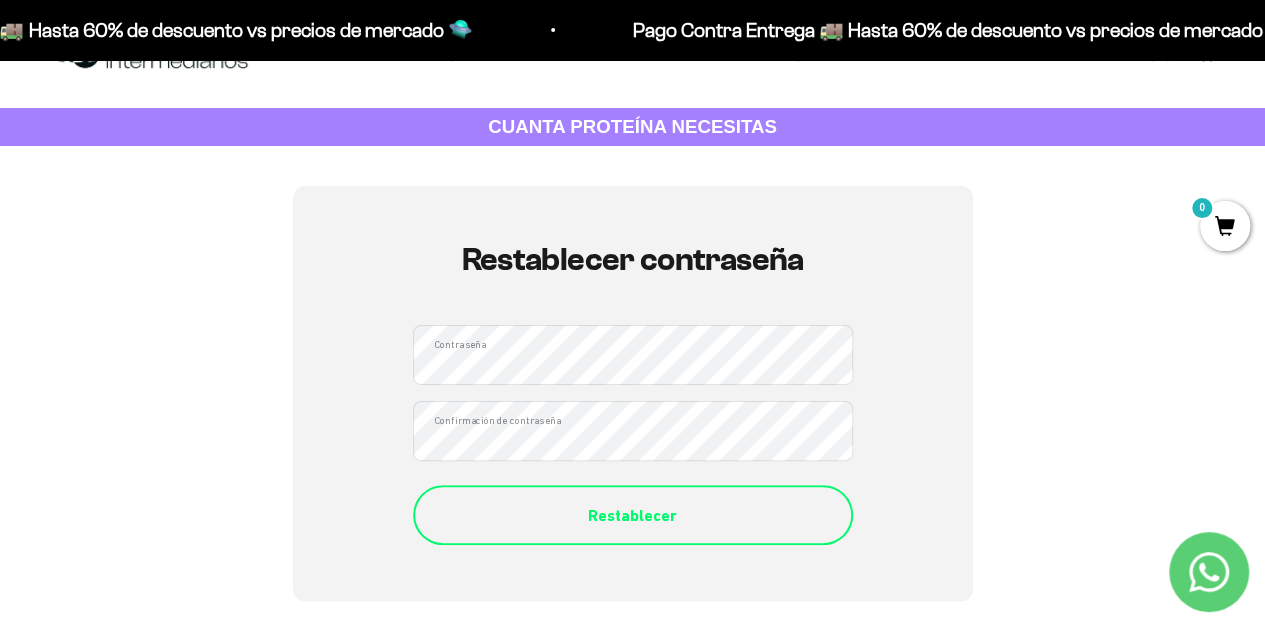 click on "Restablecer" at bounding box center [633, 516] 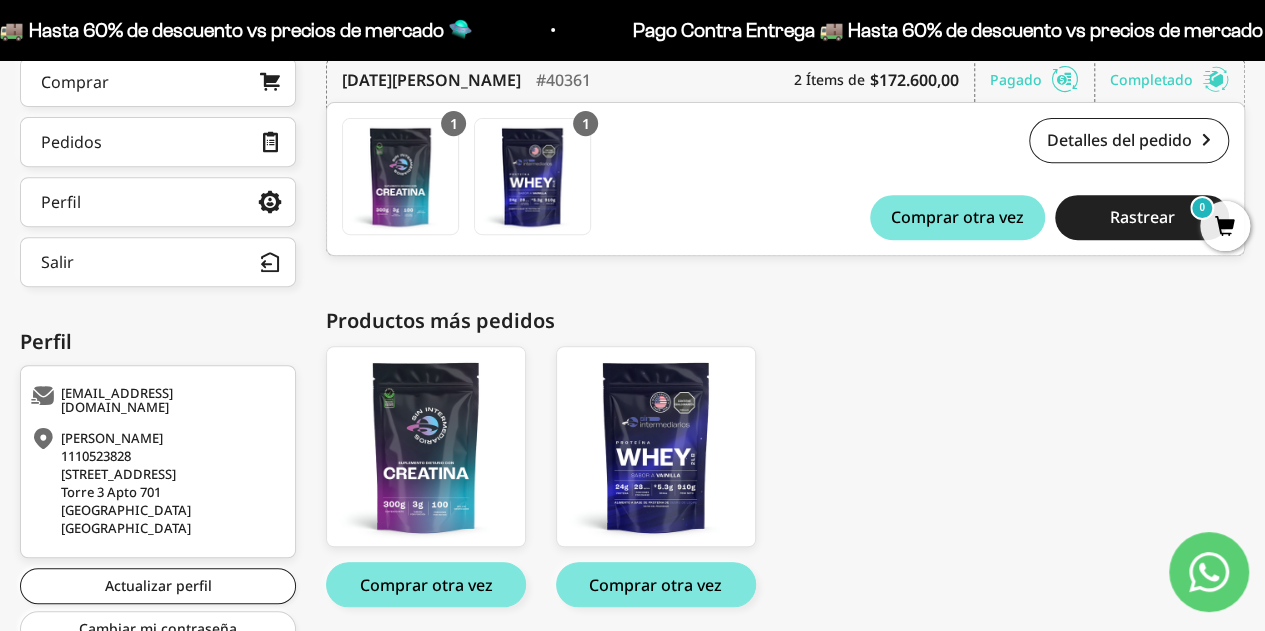 scroll, scrollTop: 418, scrollLeft: 0, axis: vertical 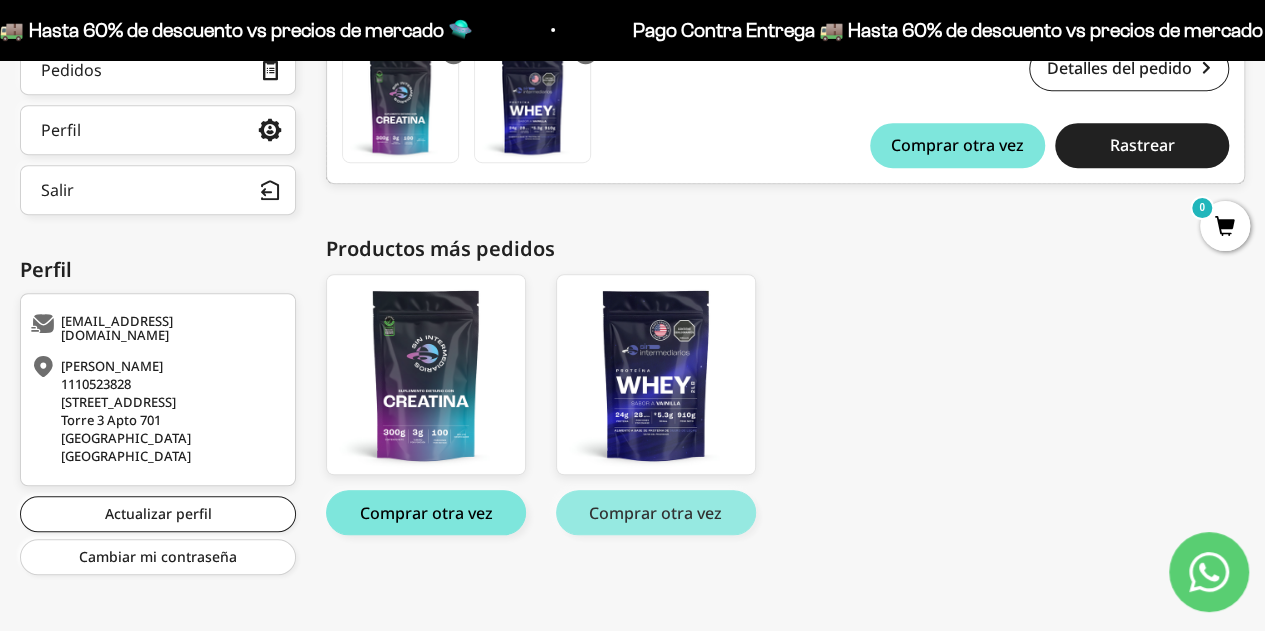 click on "Comprar otra vez" at bounding box center [656, 512] 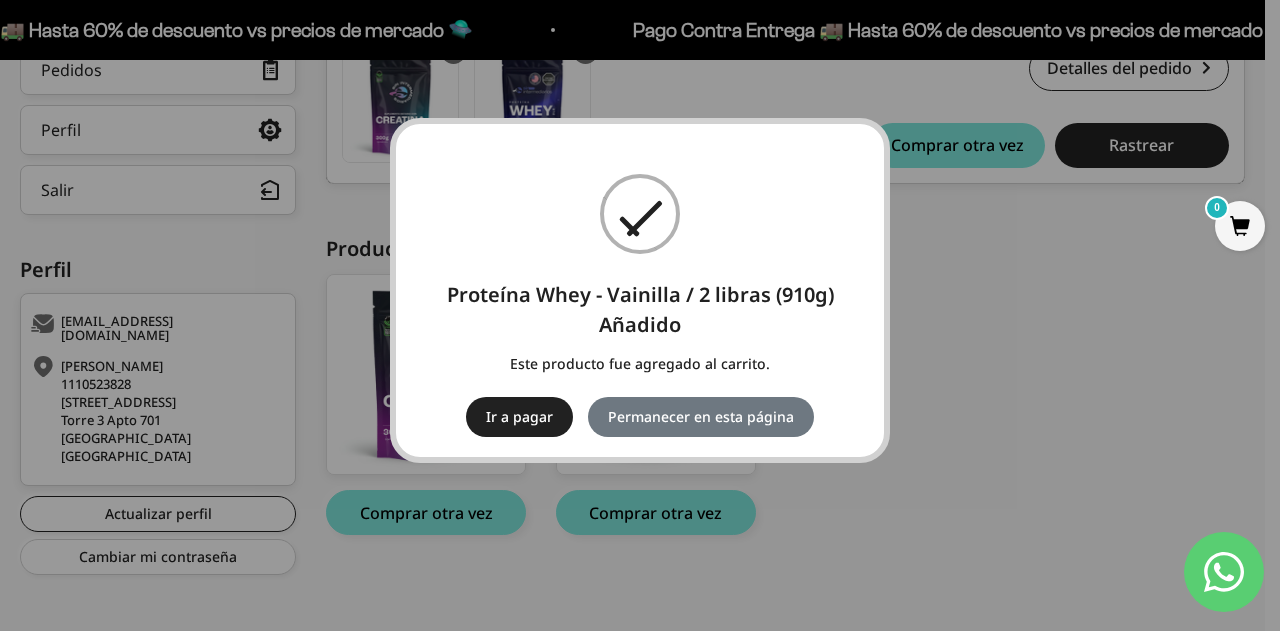 click on "×
Proteína Whey - Vainilla / 2 libras (910g) Añadido Este producto fue agregado al carrito. Ir a pagar No Permanecer en esta página" at bounding box center [640, 315] 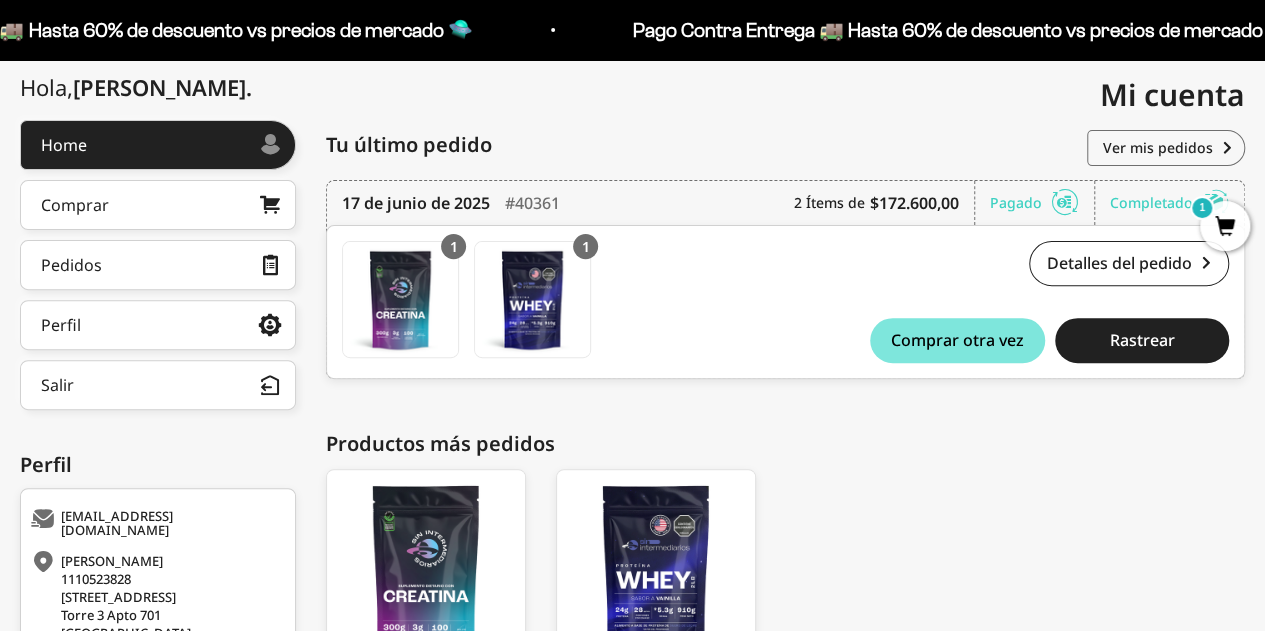 scroll, scrollTop: 224, scrollLeft: 0, axis: vertical 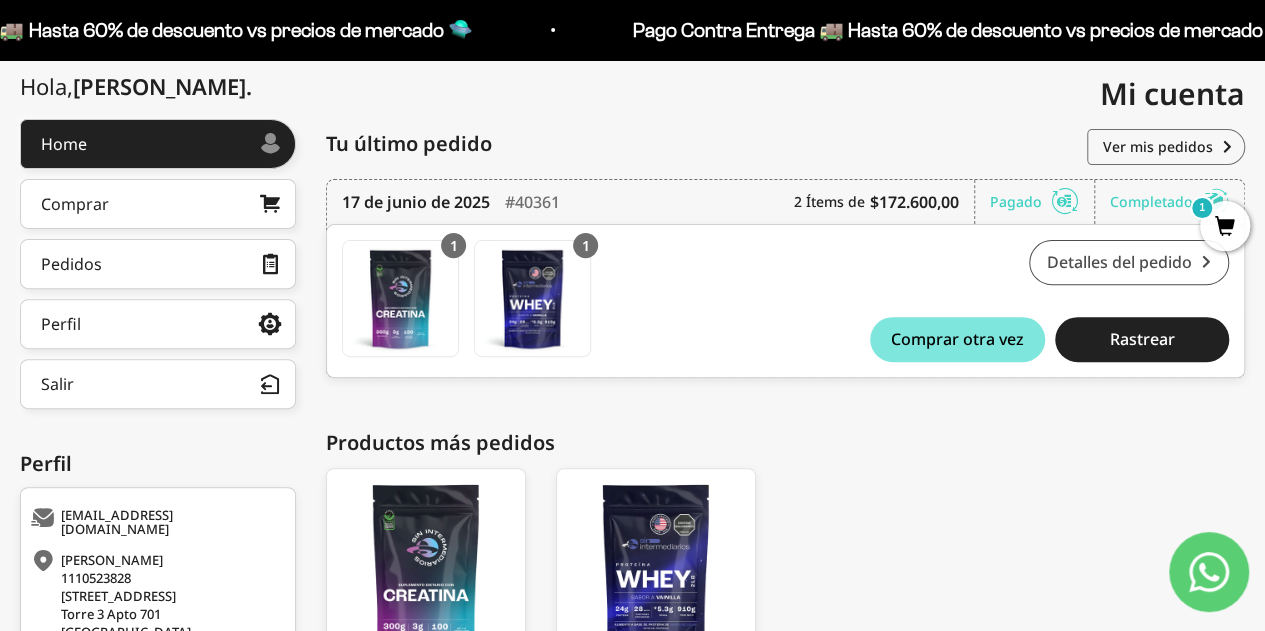 click on "Detalles del pedido" at bounding box center [1129, 262] 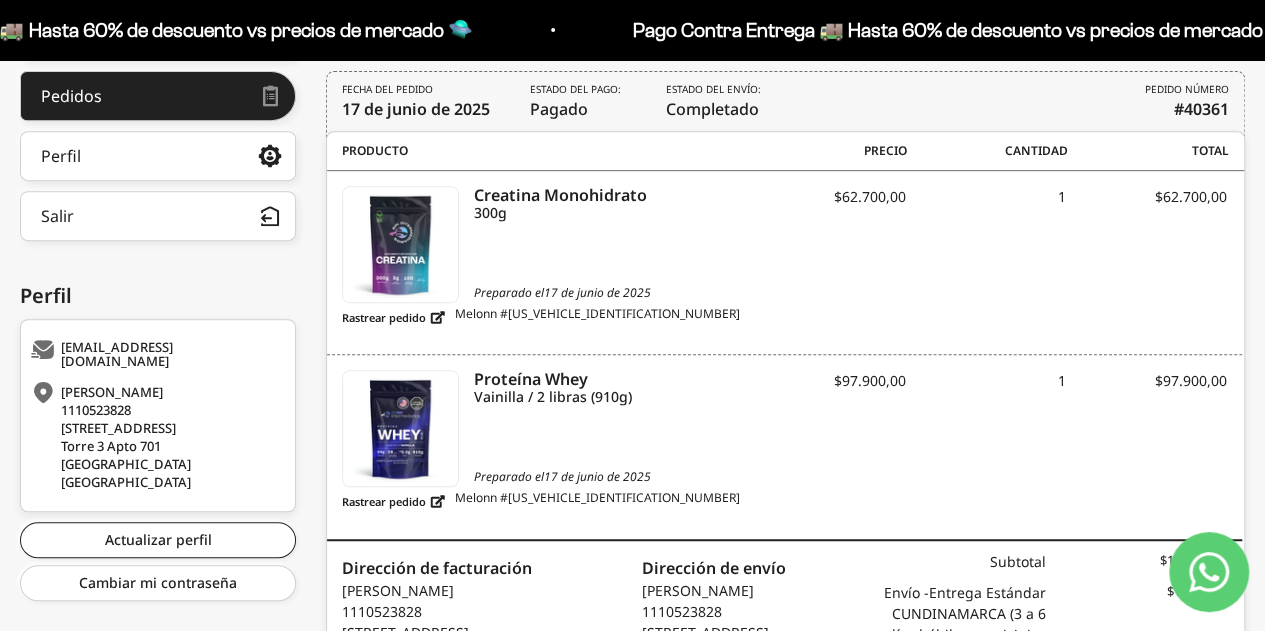 scroll, scrollTop: 394, scrollLeft: 0, axis: vertical 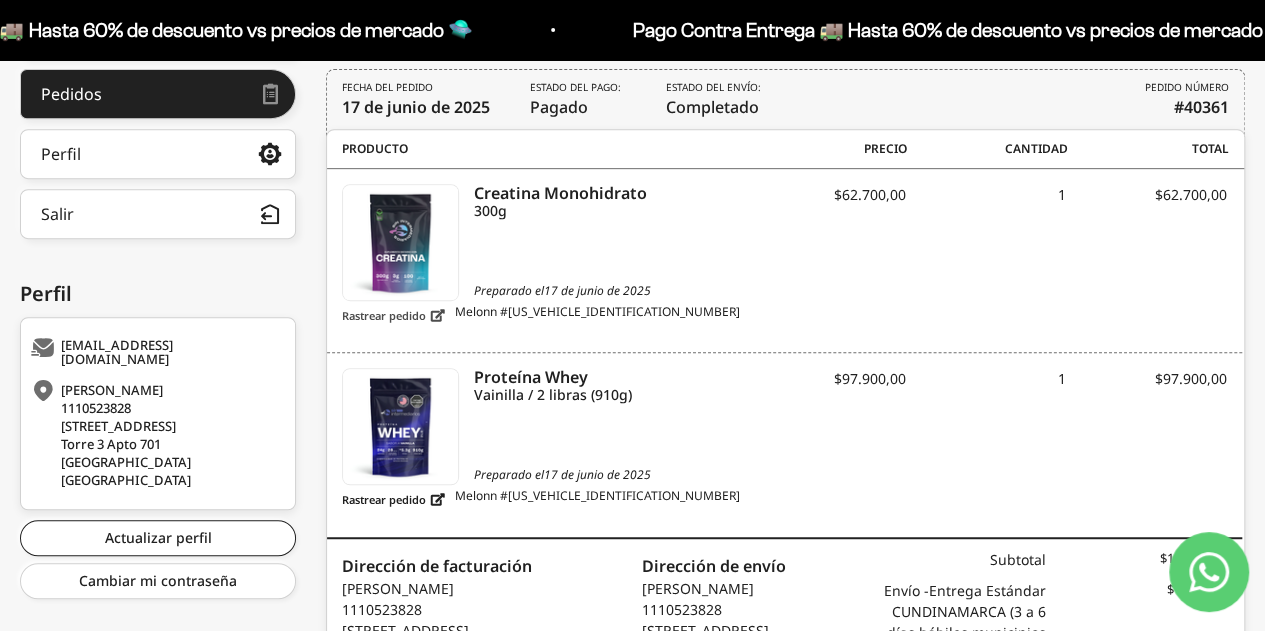 click on "Rastrear pedido" at bounding box center [393, 315] 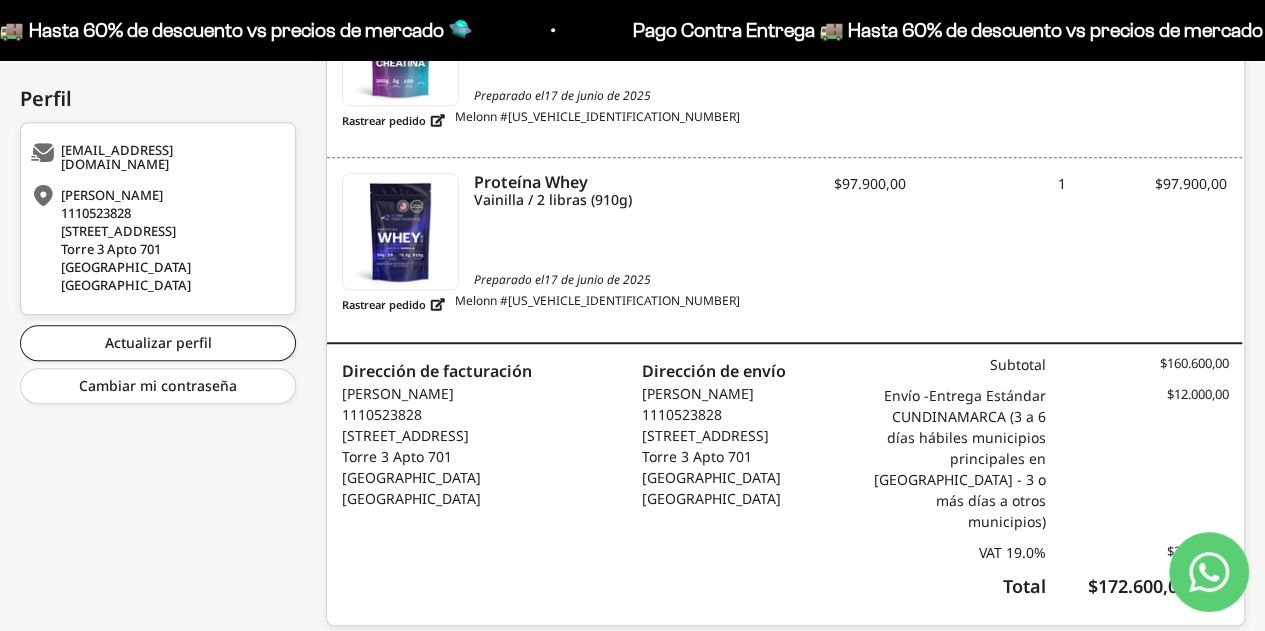 scroll, scrollTop: 0, scrollLeft: 0, axis: both 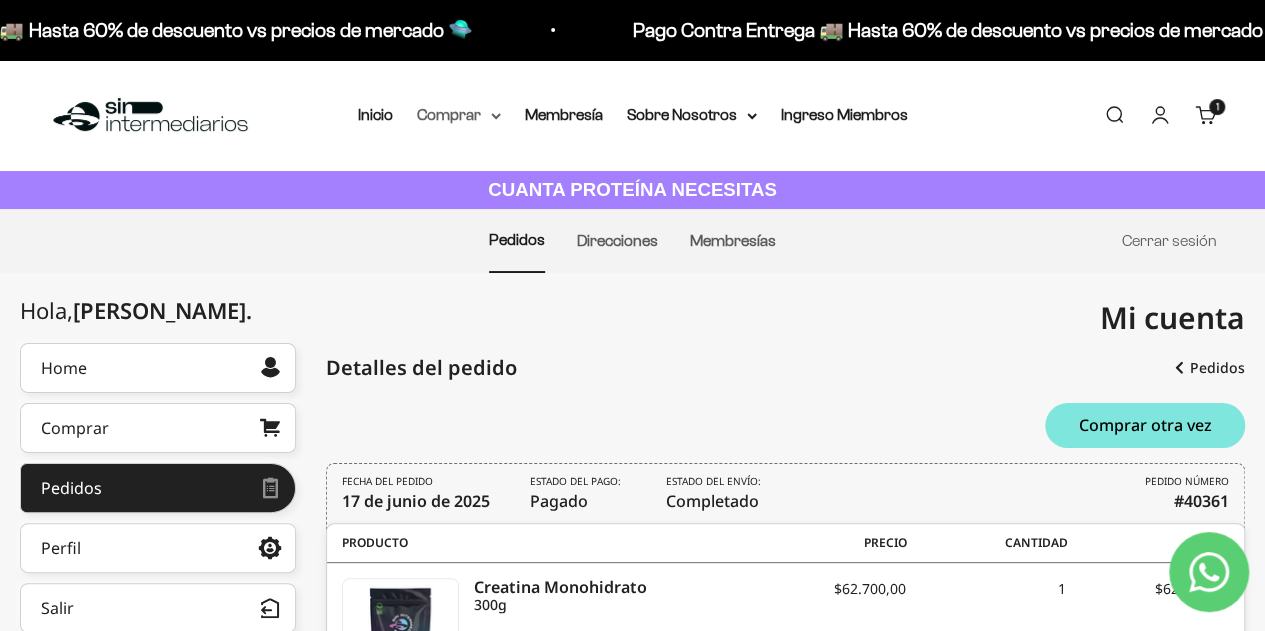 click on "Comprar" at bounding box center (459, 115) 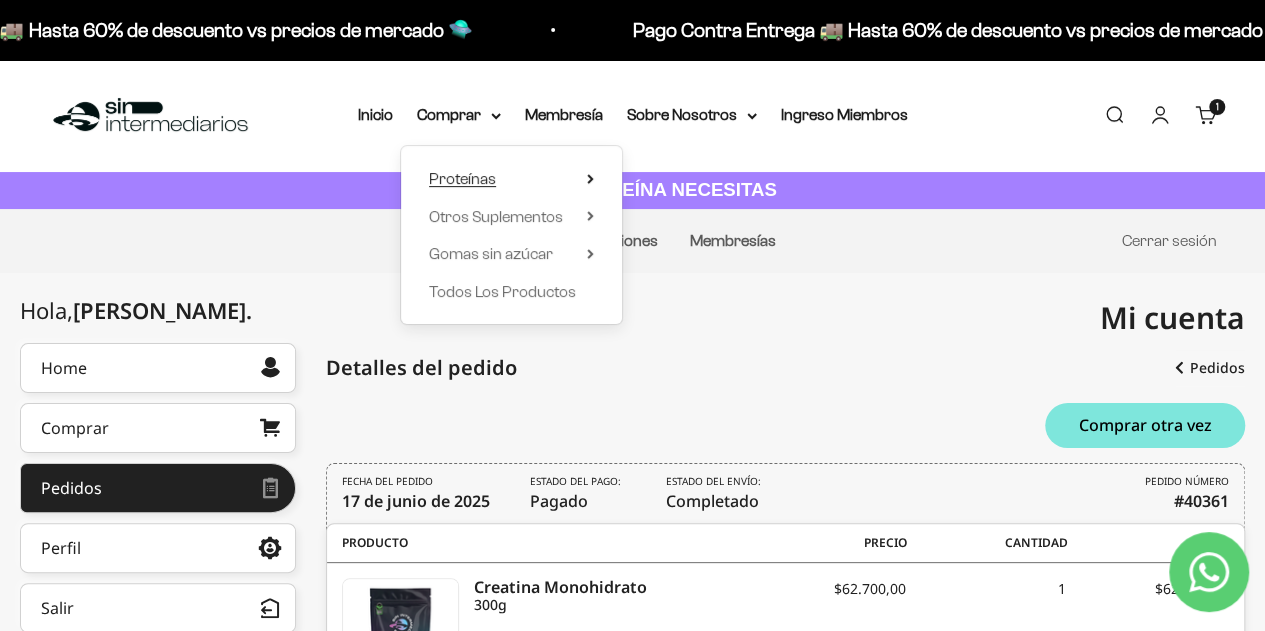 click on "Proteínas" at bounding box center [462, 178] 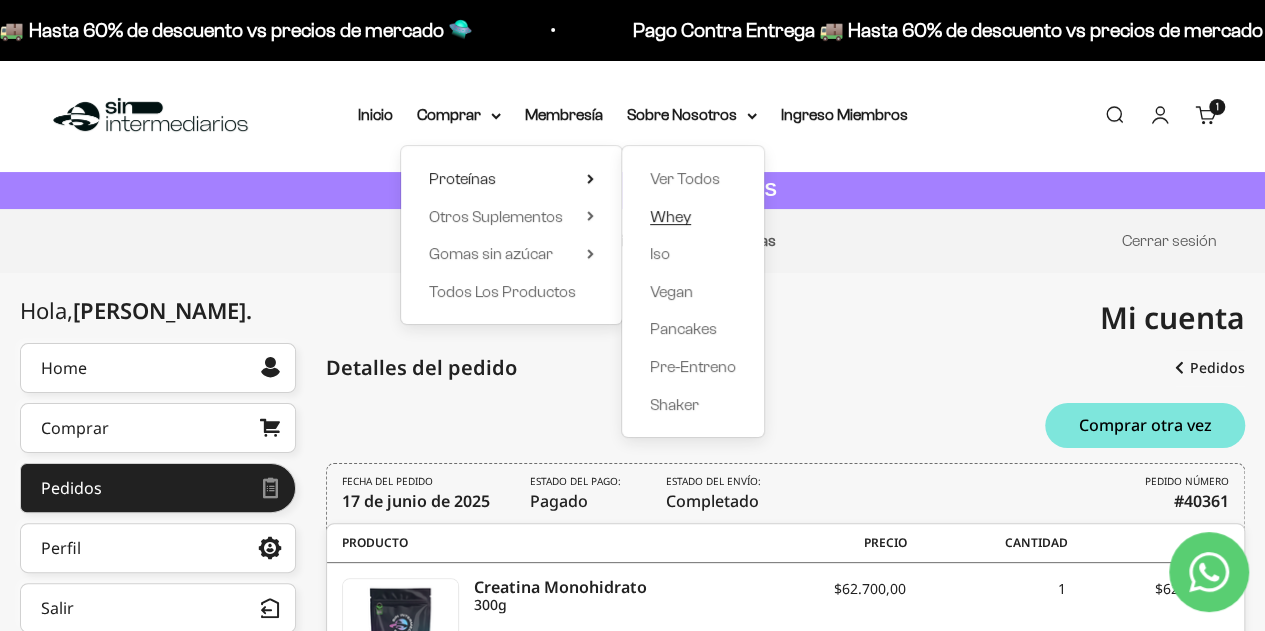 click on "Whey" at bounding box center (670, 216) 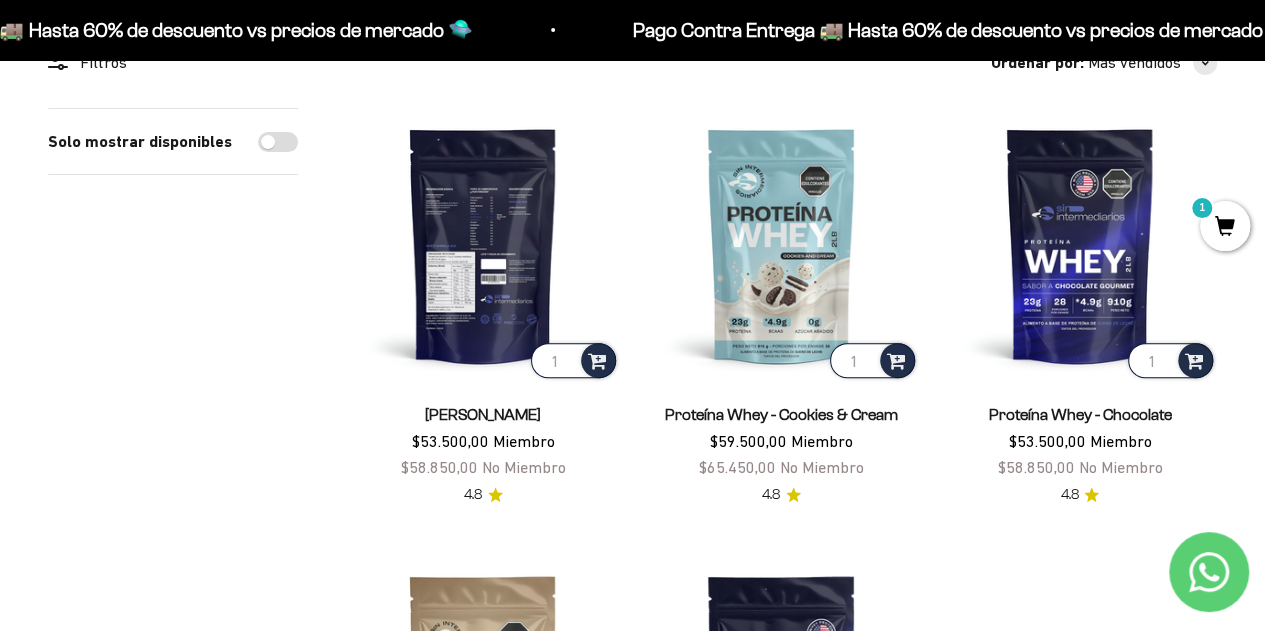 scroll, scrollTop: 0, scrollLeft: 0, axis: both 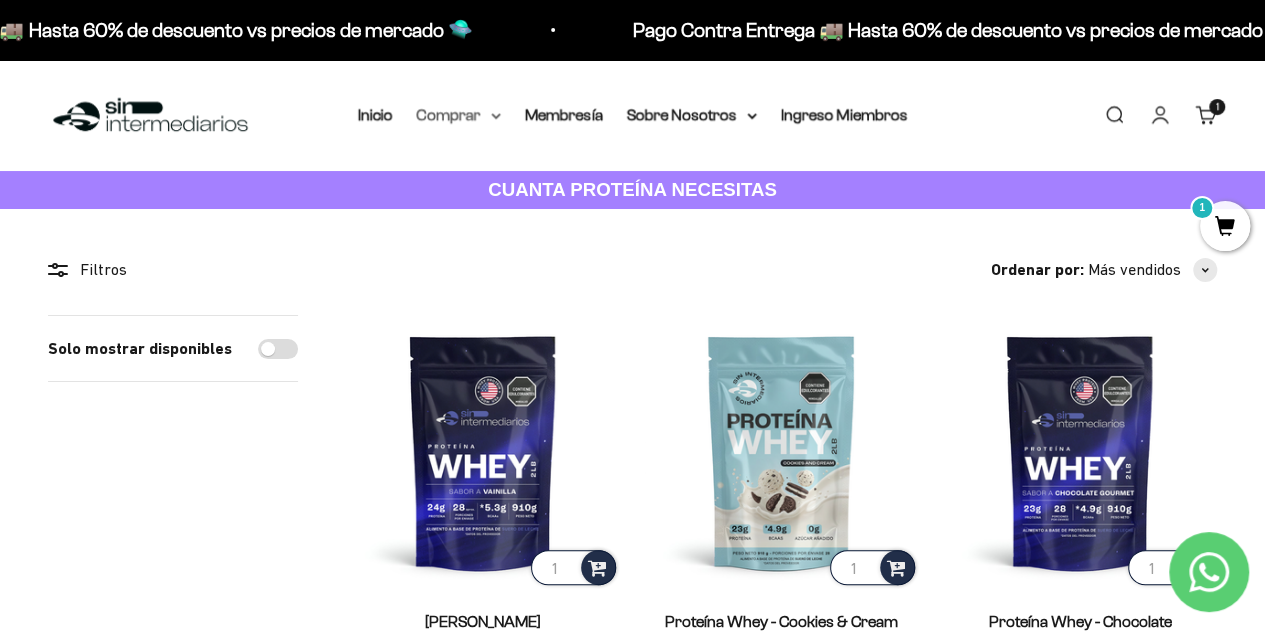 click on "Comprar" at bounding box center (459, 115) 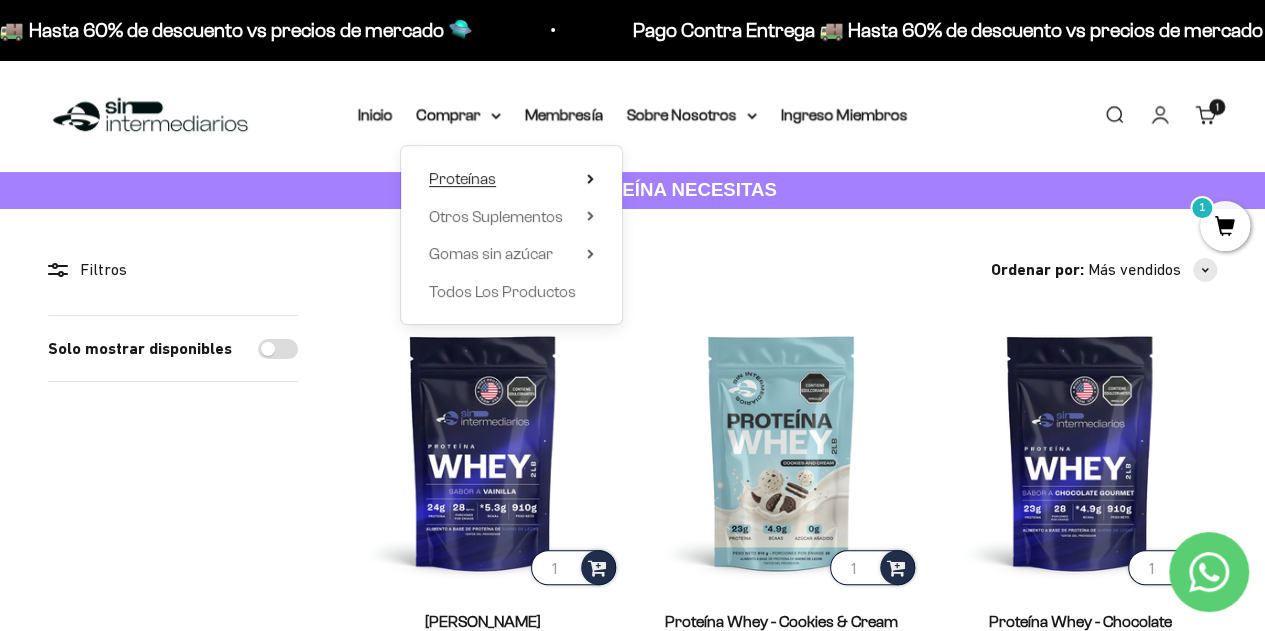 click on "Proteínas" at bounding box center (462, 178) 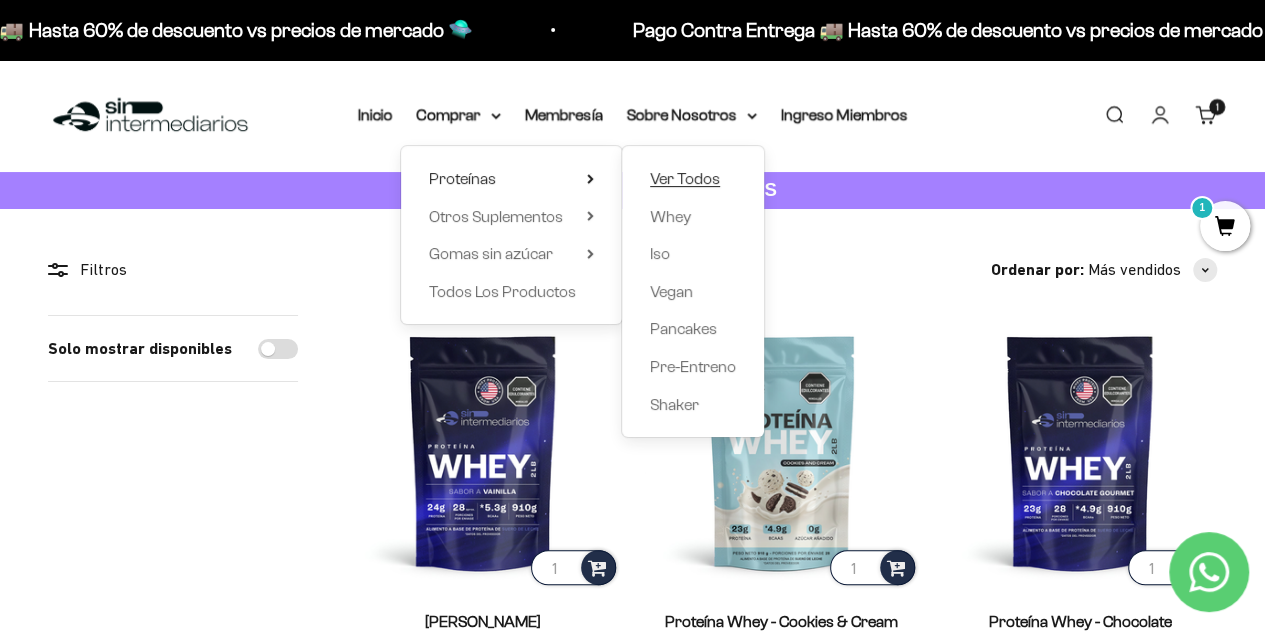 click on "Ver Todos" at bounding box center [685, 178] 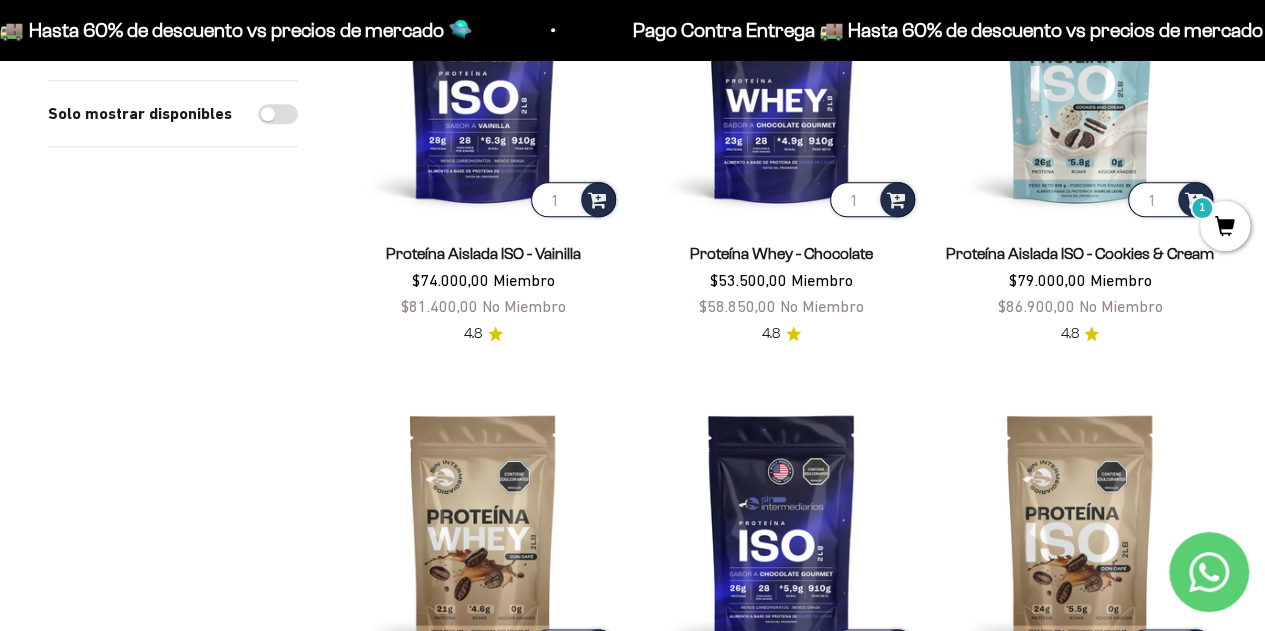click on "Filtros
Ordenar por
Características Más vendidos Alfabéticamente, A-Z Alfabéticamente, Z-A Precio, menor a mayor Precio, mayor a menor Fecha: antiguo(a) a reciente Fecha: reciente a antiguo(a)
Solo mostrar disponibles
Aplicar  (1)
Filtros
Ordenar por:
Más vendidos
Características
Más vendidos
Alfabéticamente, A-Z
Alfabéticamente, Z-A
Precio, menor a mayor
Precio, mayor a menor
Fecha: antiguo(a) a reciente
1" at bounding box center (632, 340) 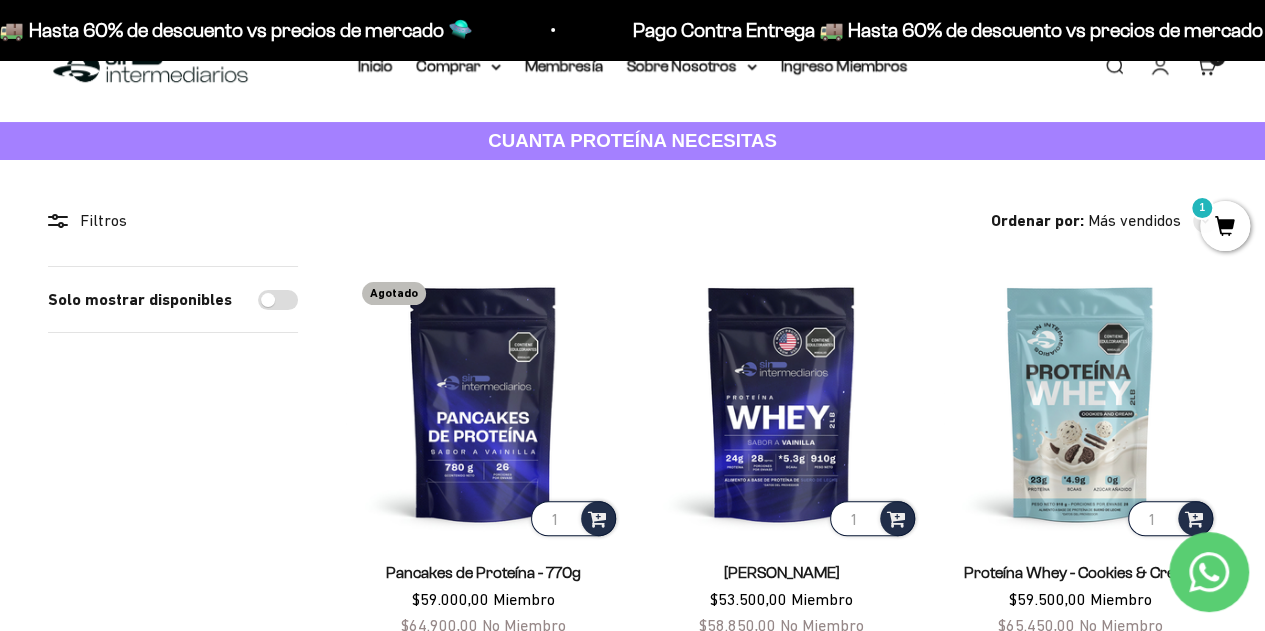 scroll, scrollTop: 0, scrollLeft: 0, axis: both 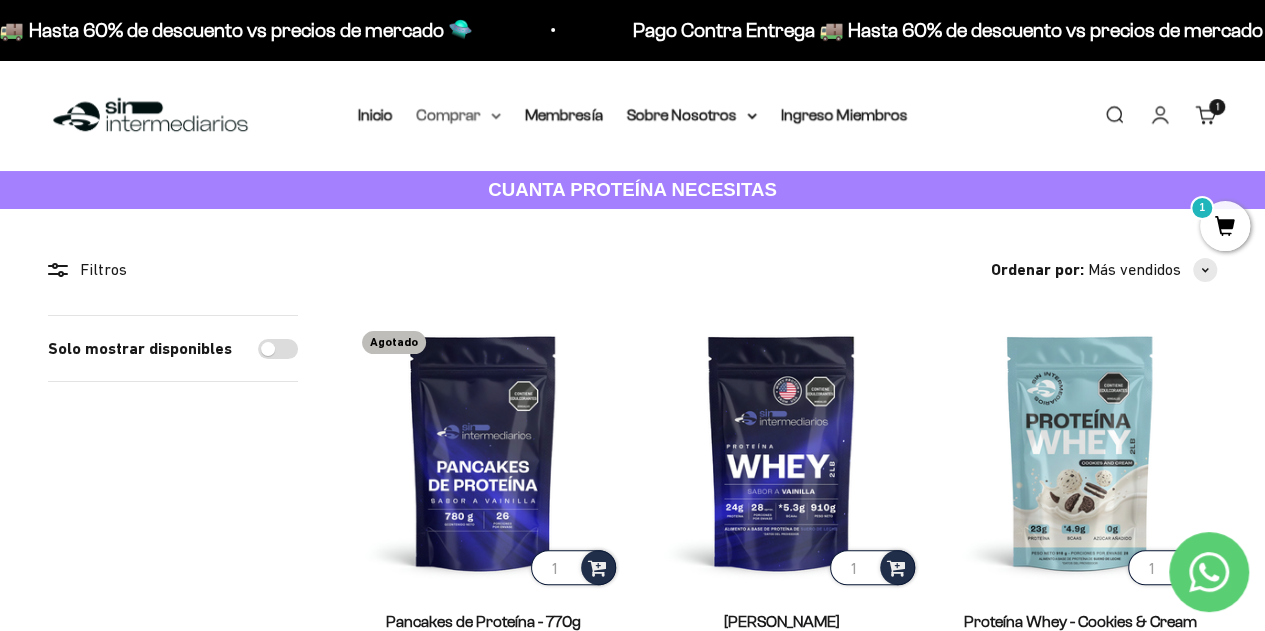 click on "Comprar" at bounding box center [459, 115] 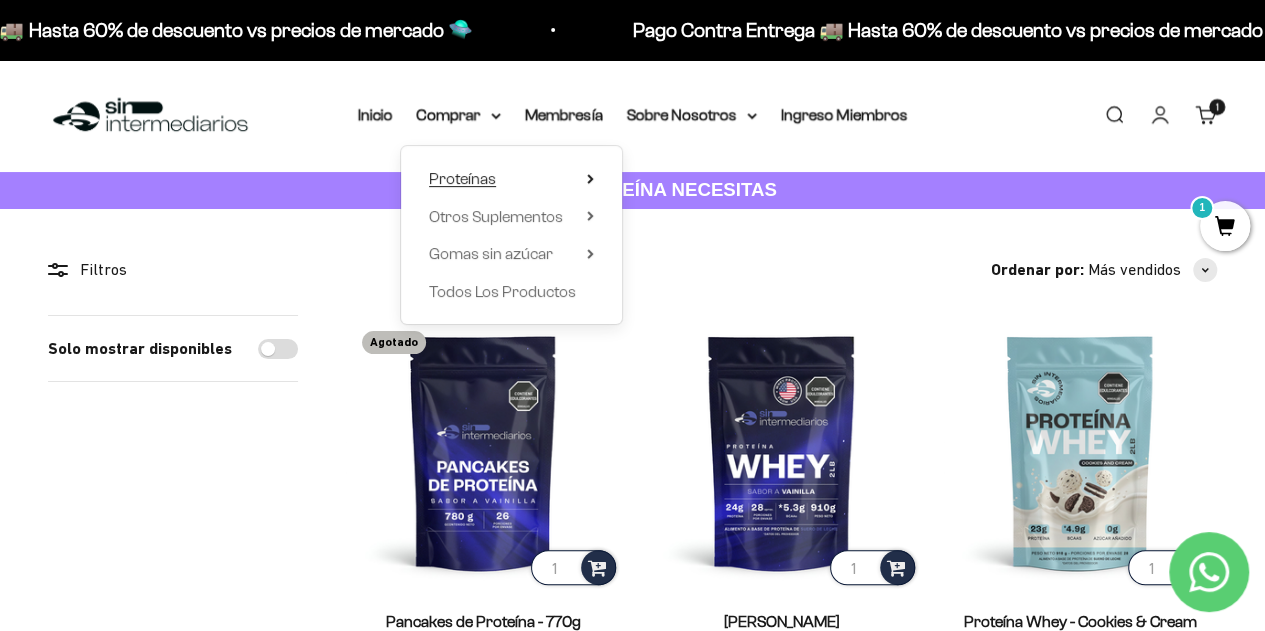 click on "Proteínas" at bounding box center (511, 179) 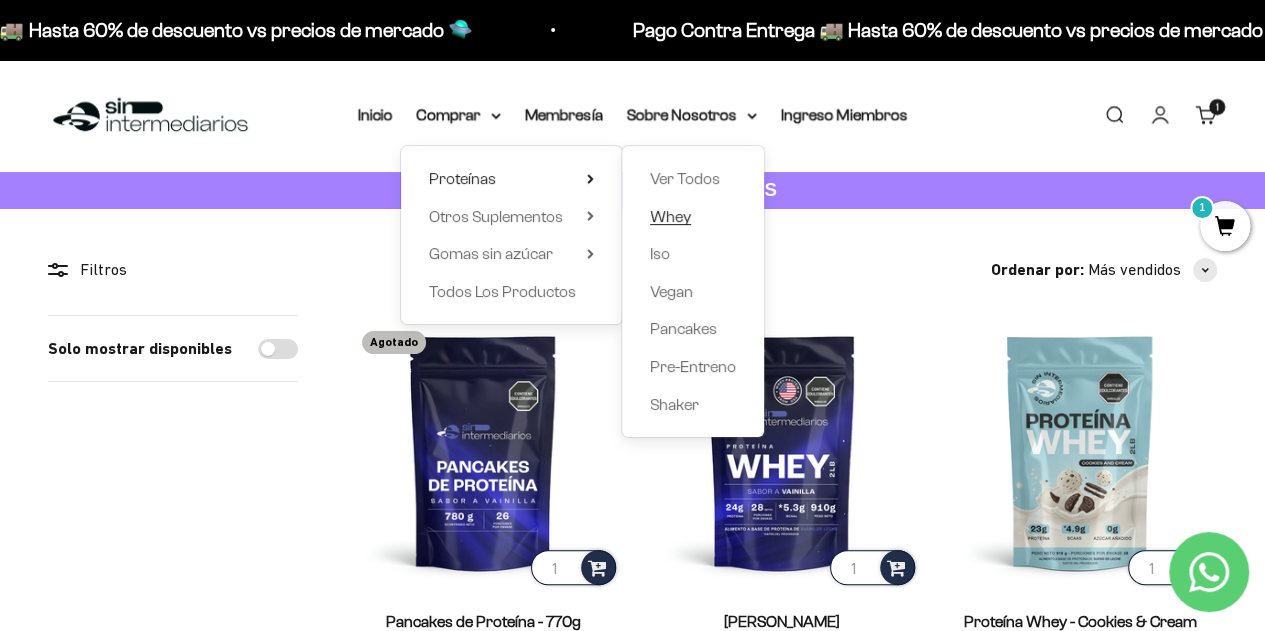 click on "Whey" at bounding box center [693, 217] 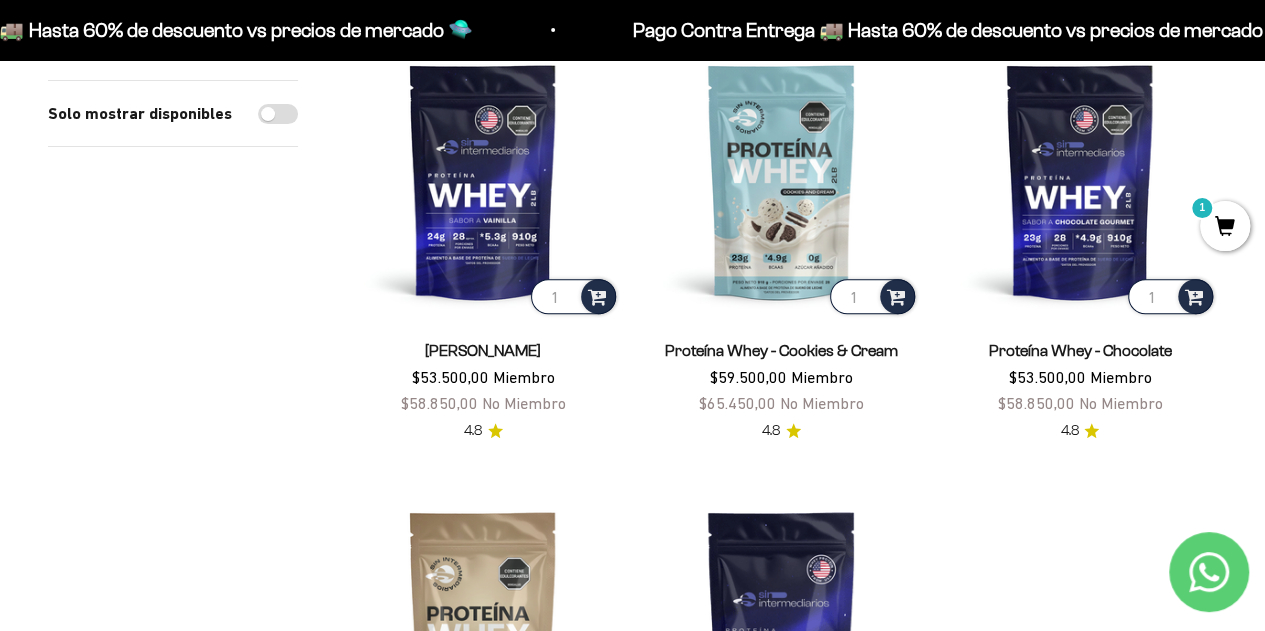 scroll, scrollTop: 201, scrollLeft: 0, axis: vertical 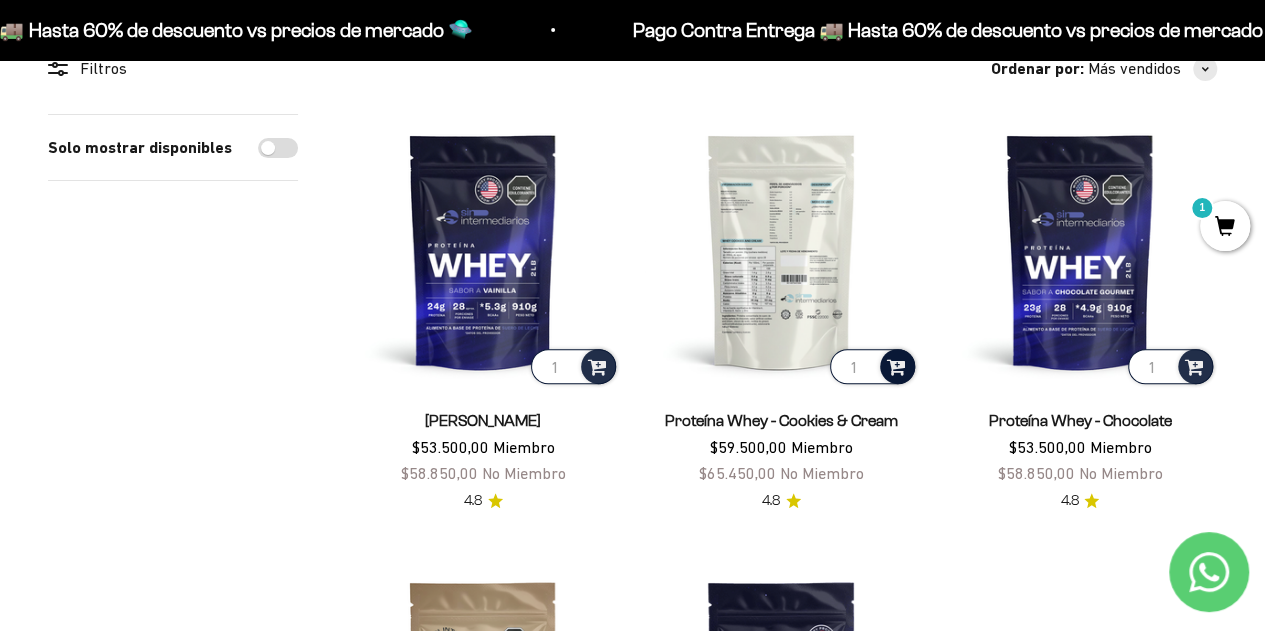 click at bounding box center (896, 365) 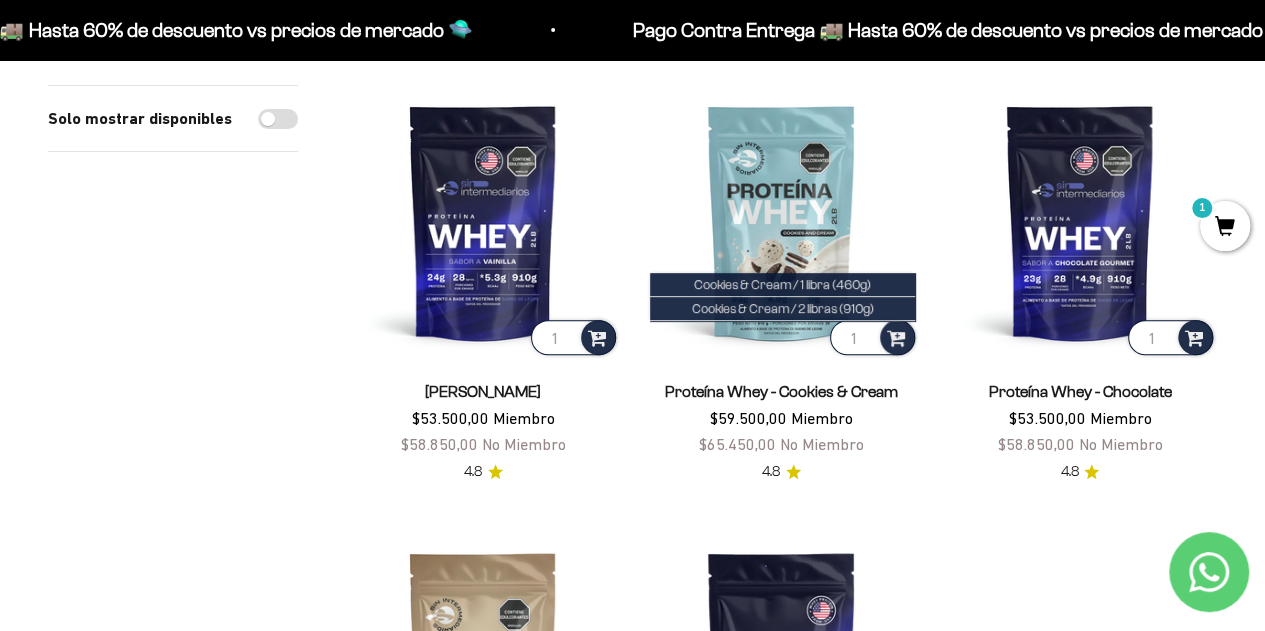 scroll, scrollTop: 229, scrollLeft: 0, axis: vertical 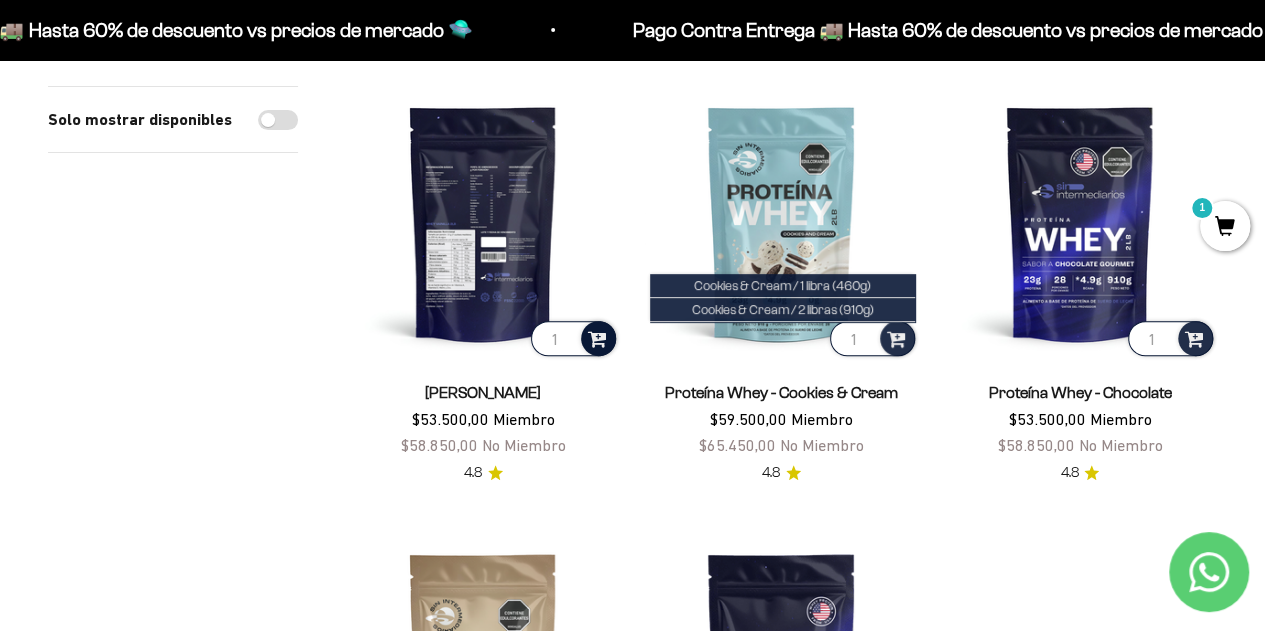click at bounding box center (597, 337) 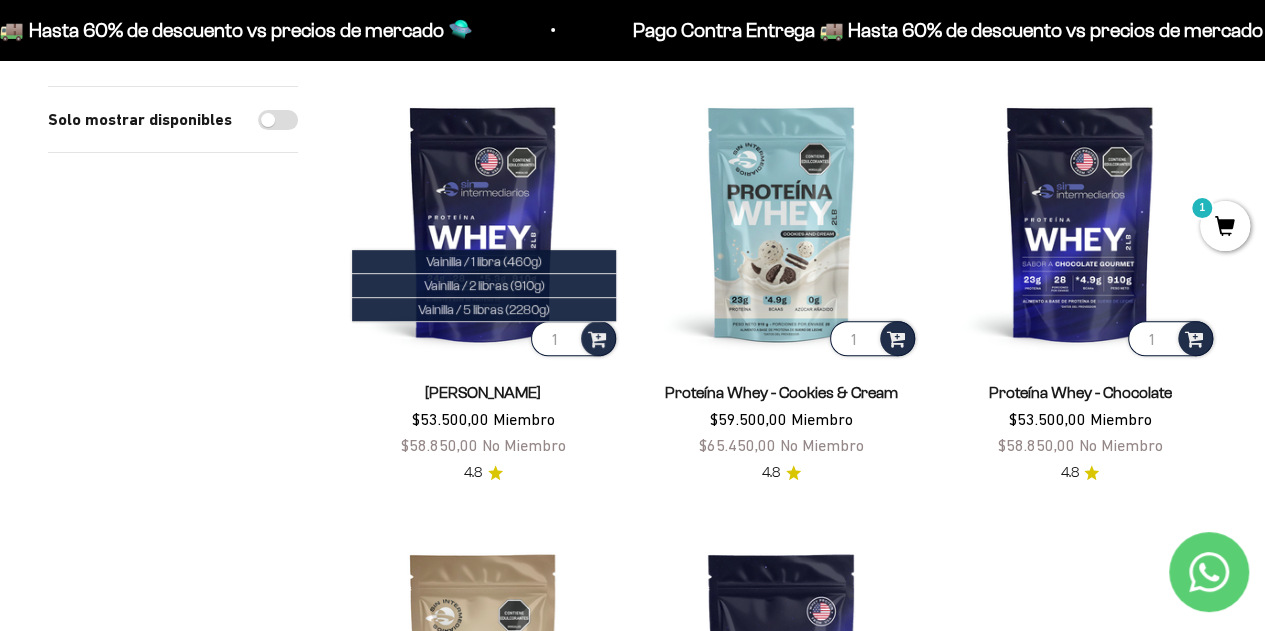 scroll, scrollTop: 0, scrollLeft: 0, axis: both 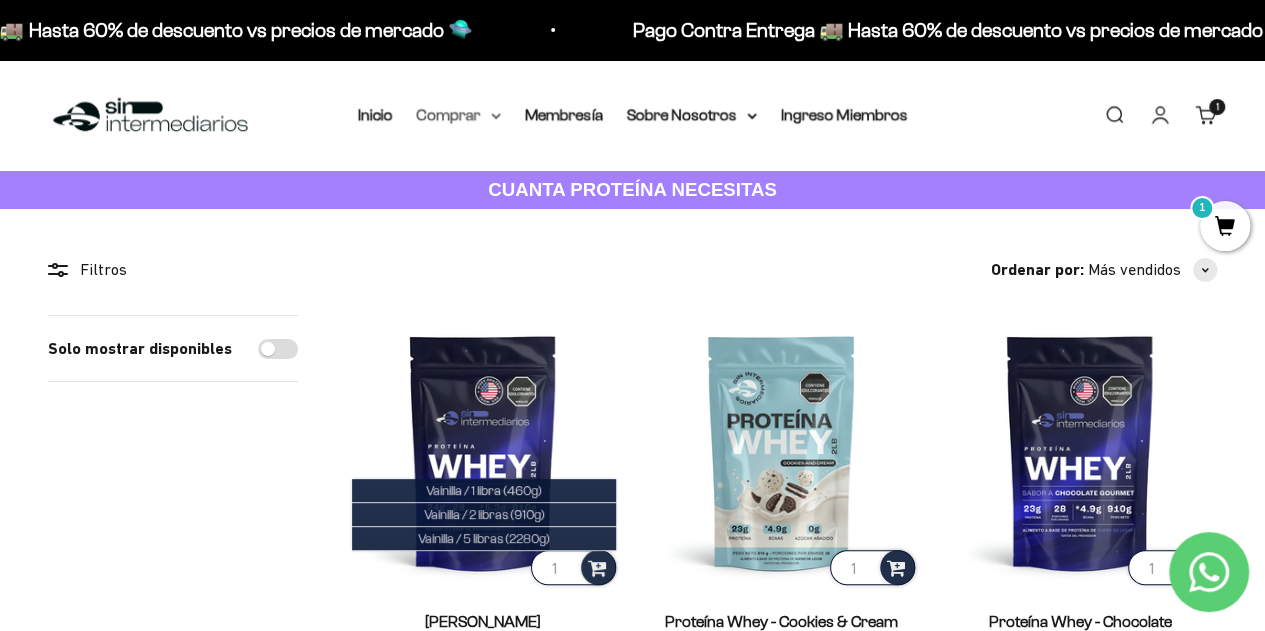 click on "Comprar" at bounding box center (459, 115) 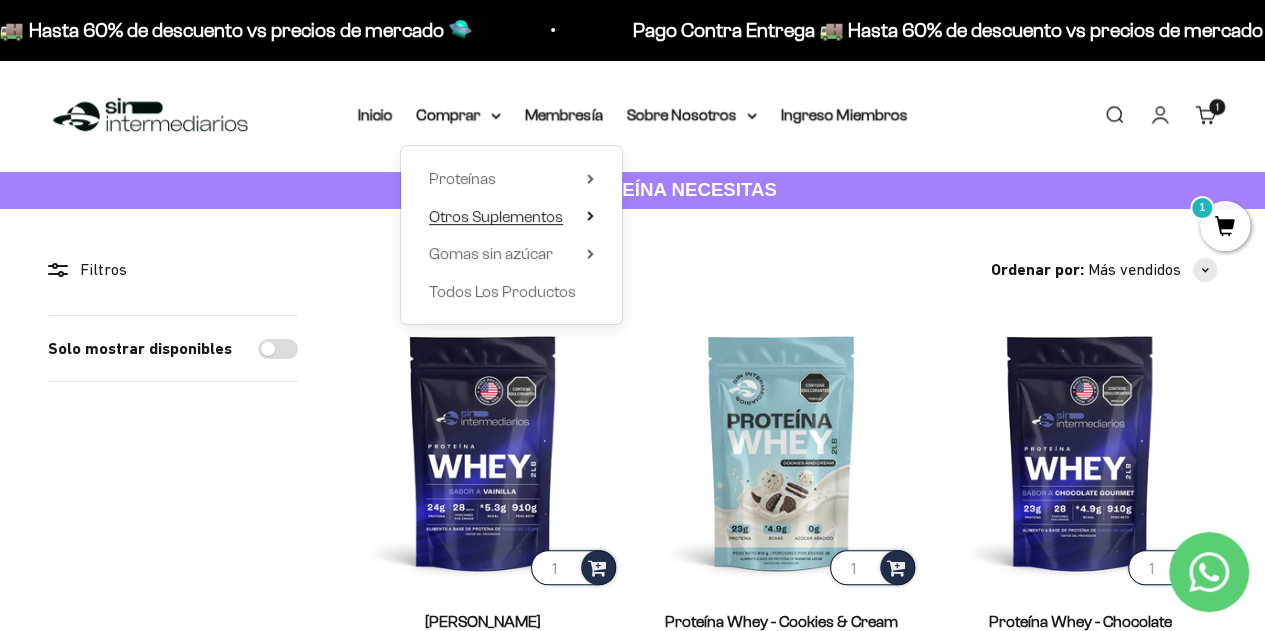 click on "Otros Suplementos" at bounding box center [496, 216] 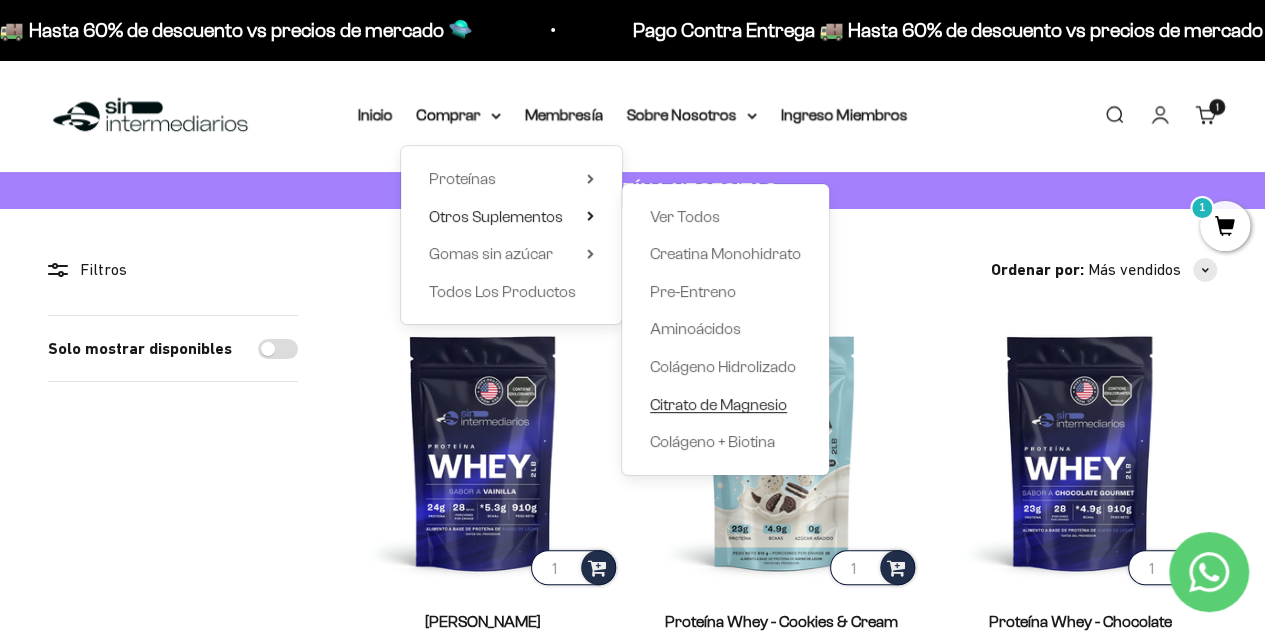 click on "Citrato de Magnesio" at bounding box center (718, 404) 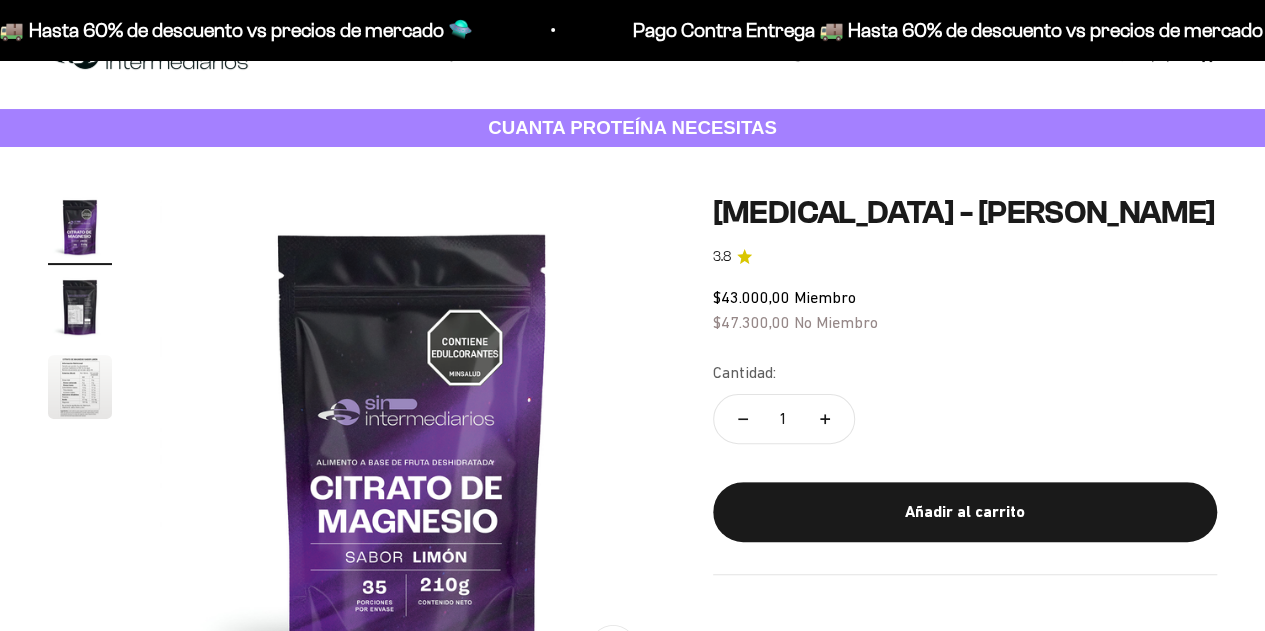scroll, scrollTop: 58, scrollLeft: 0, axis: vertical 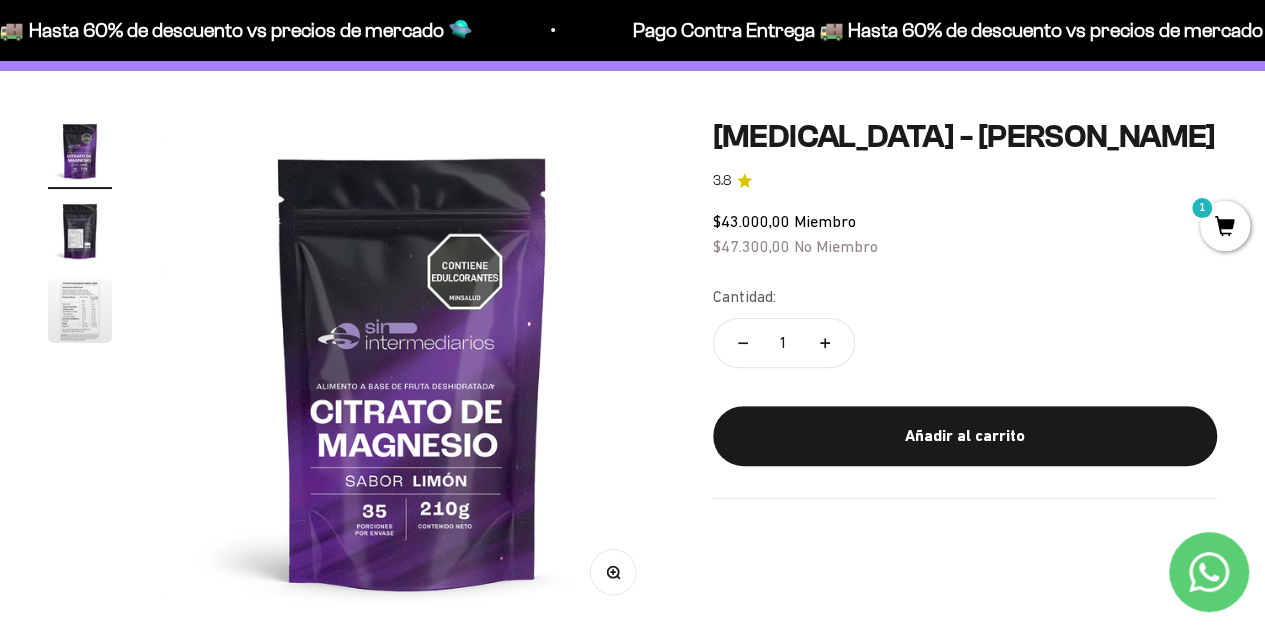 click at bounding box center [80, 311] 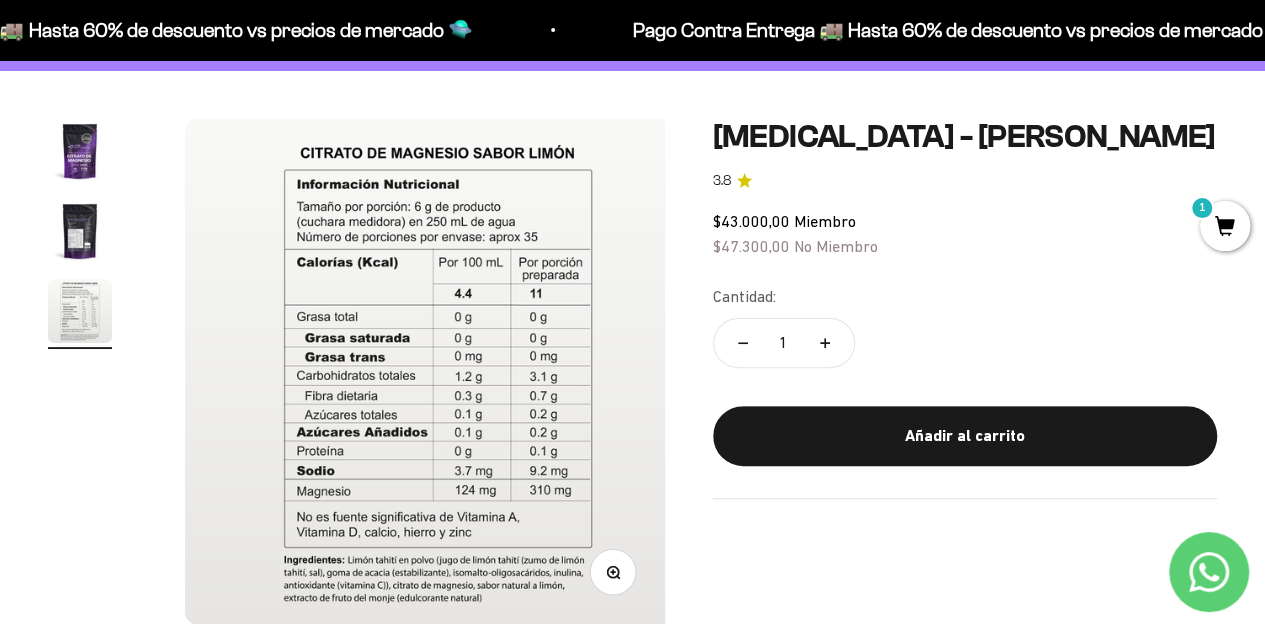scroll, scrollTop: 0, scrollLeft: 1032, axis: horizontal 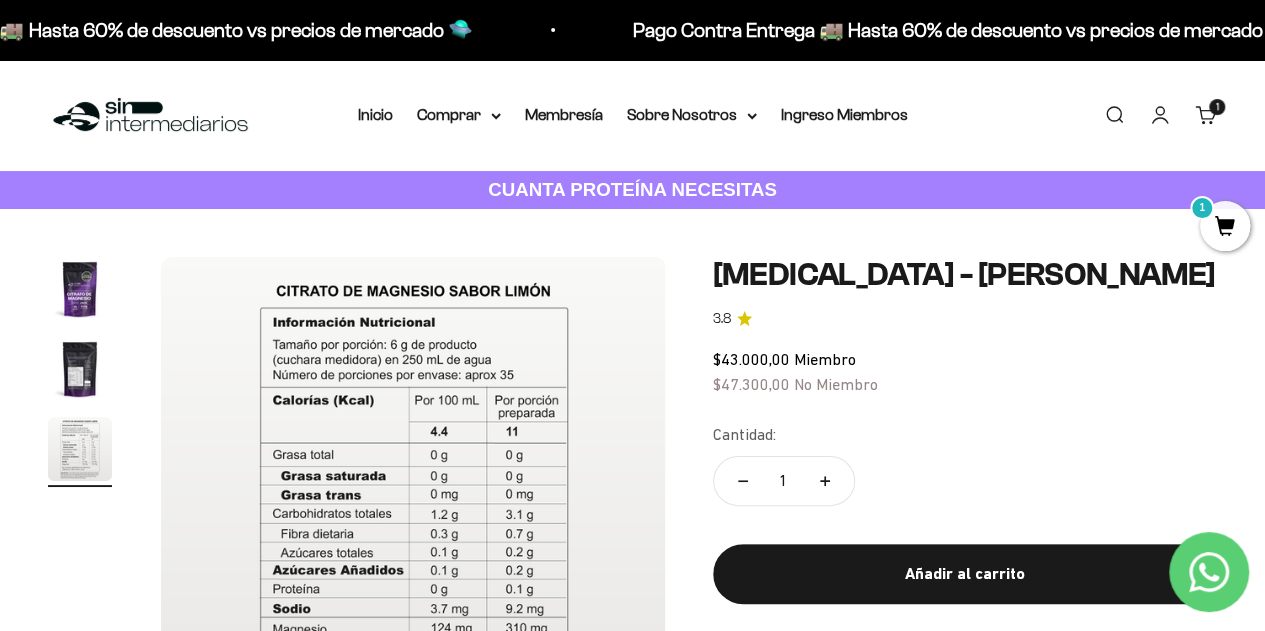 click on "1 artículo
1" at bounding box center (1217, 107) 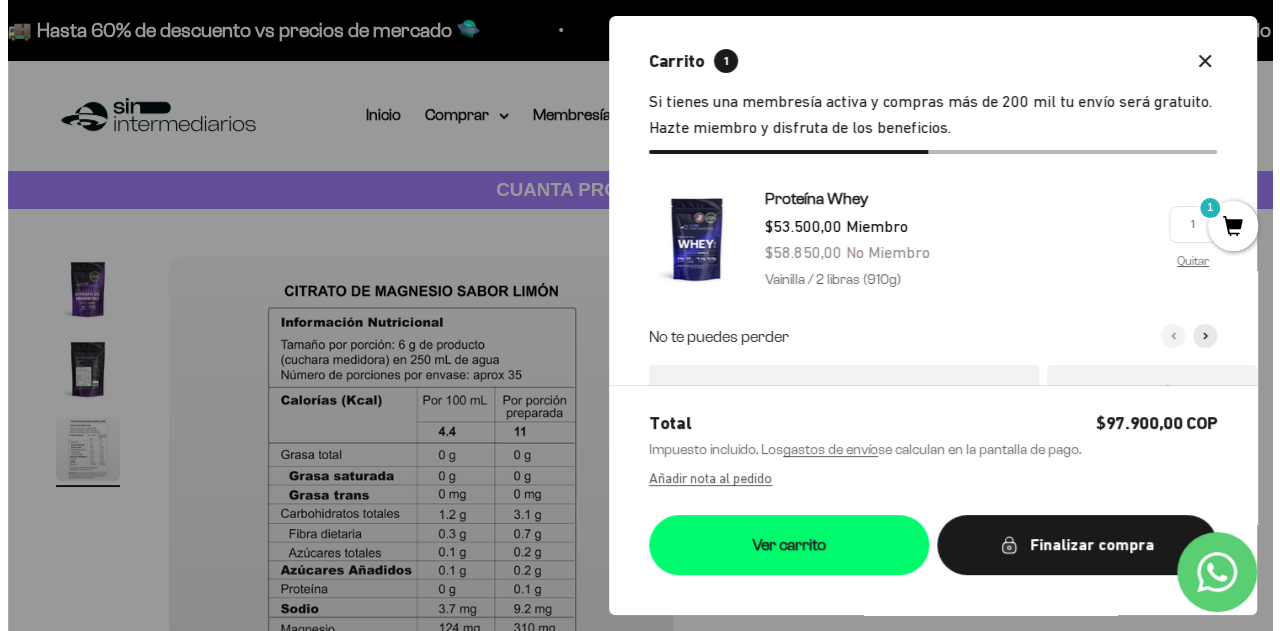 scroll, scrollTop: 0, scrollLeft: 1049, axis: horizontal 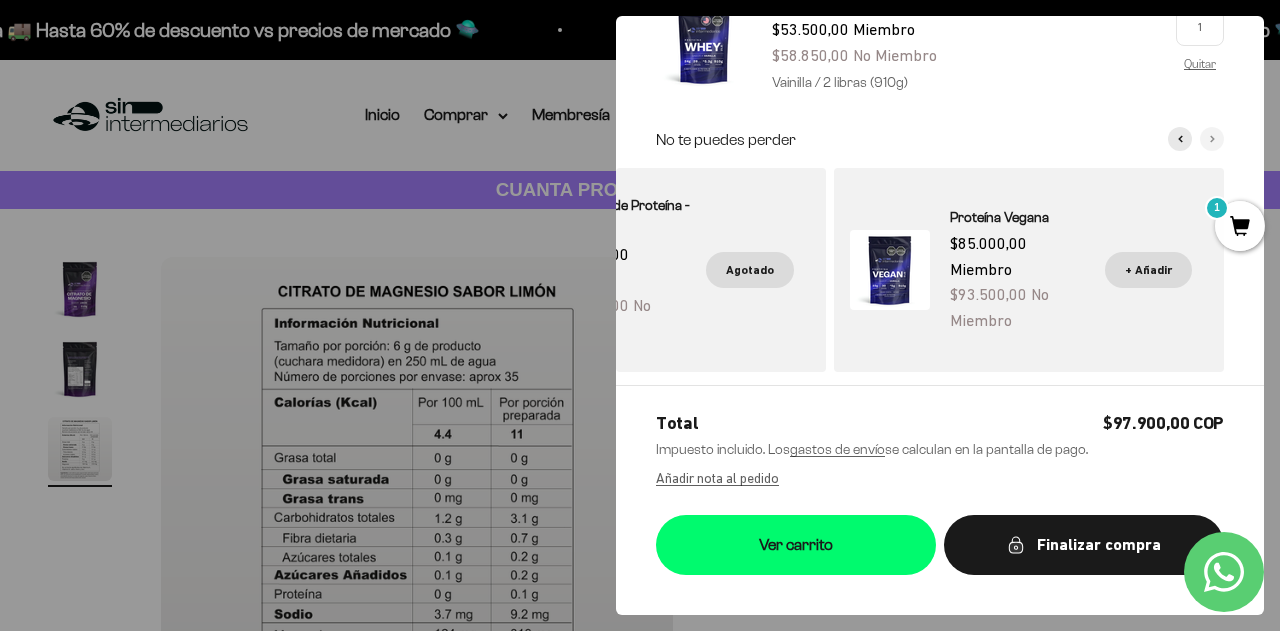 click on "Carrito
1
Cerrar
Si tienes una membresía activa y compras más de 200 mil tu envío será gratuito. Hazte miembro y disfruta de los beneficios.
Proteína Whey
$53.500,00   Miembro $58.850,00   No Miembro Vainilla / 2 libras (910g)
1
Quitar
1
Quitar
No te puedes perder
Colágeno Hidrolizado
$45.000,00   Miembro $49.500,00   No Miembro
+ Añadir
$40.000,00" at bounding box center [940, 200] 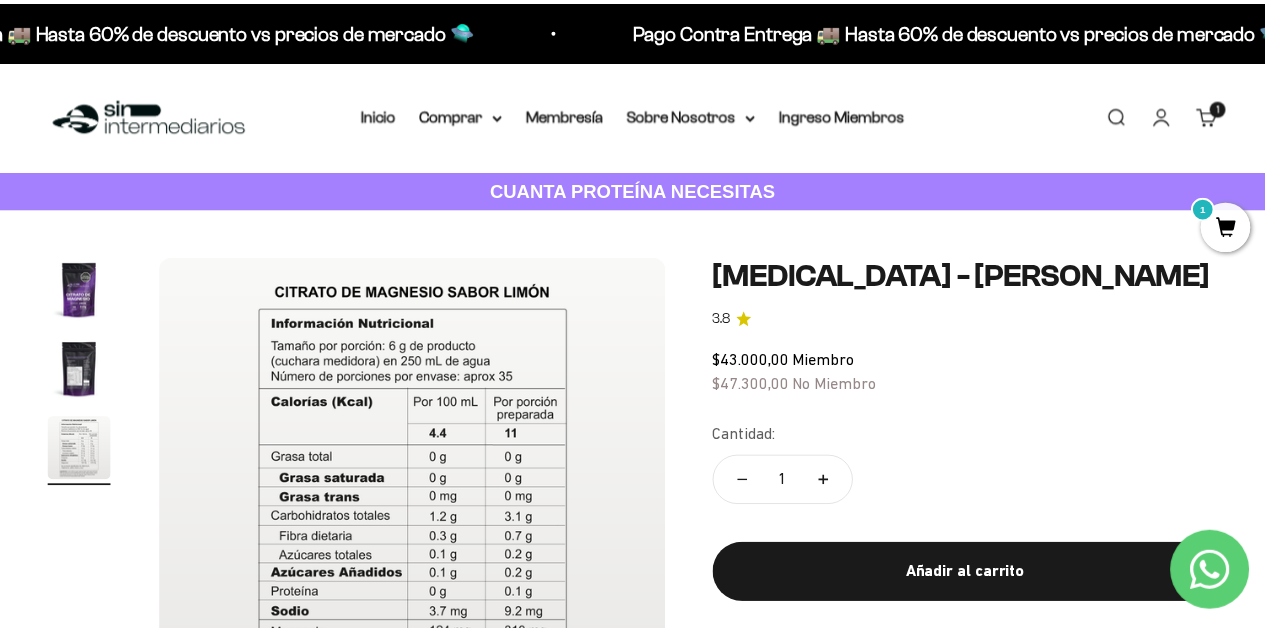 scroll, scrollTop: 0, scrollLeft: 1032, axis: horizontal 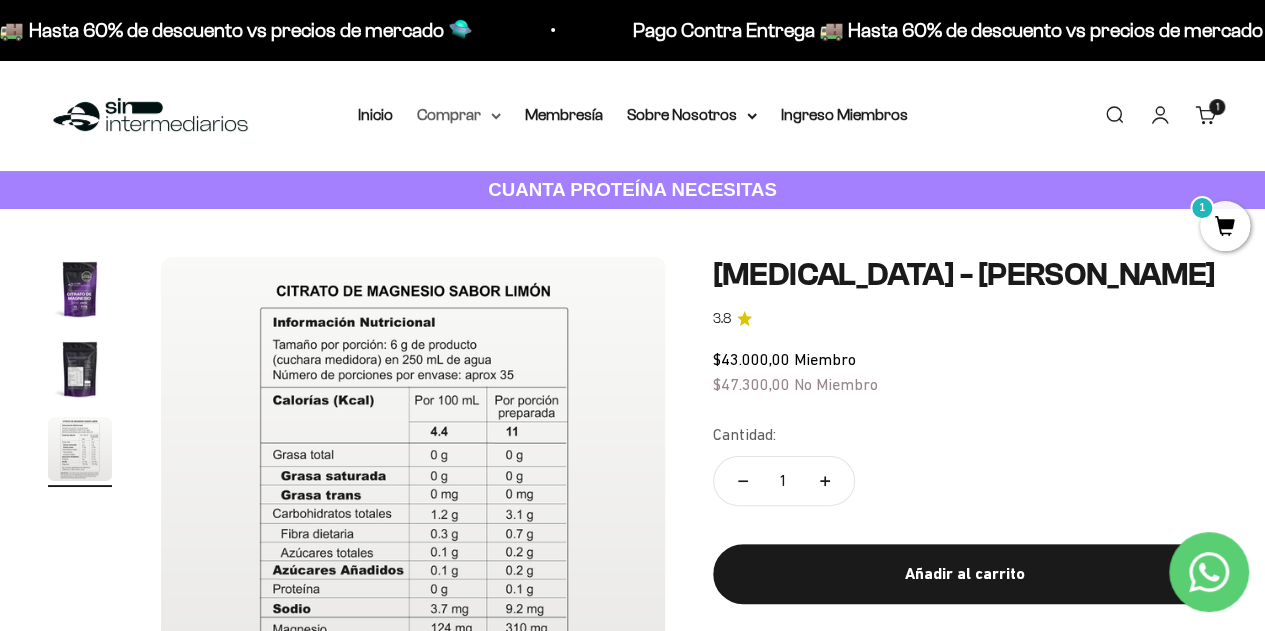 click 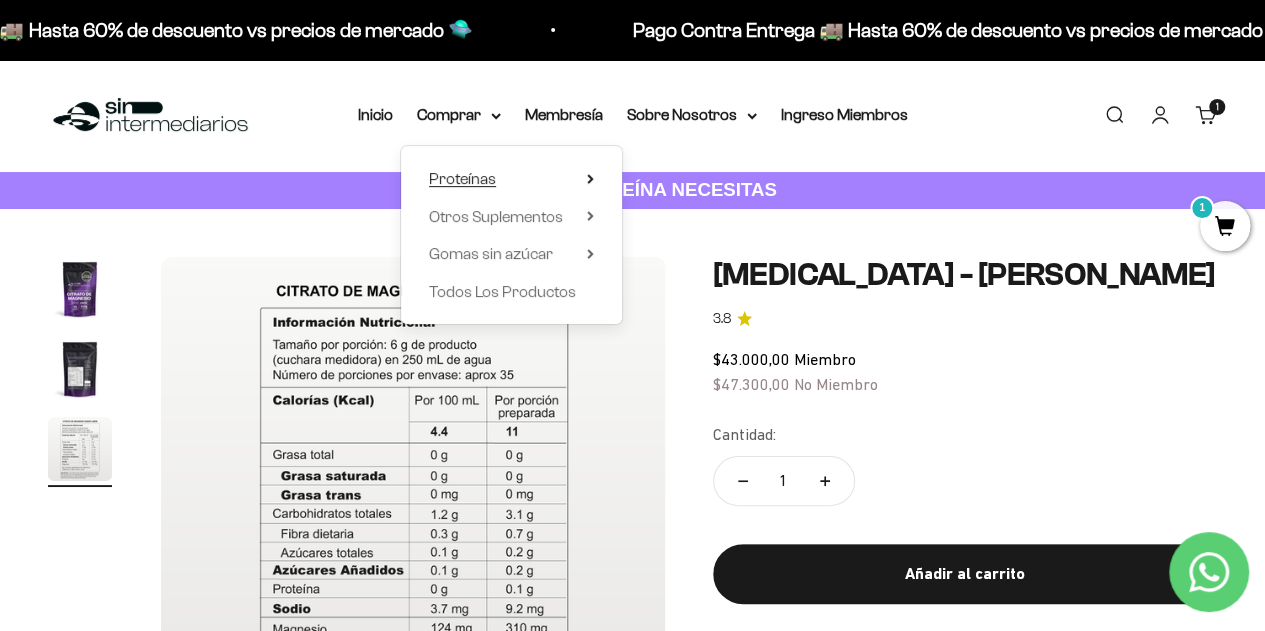 click on "Proteínas" at bounding box center (511, 179) 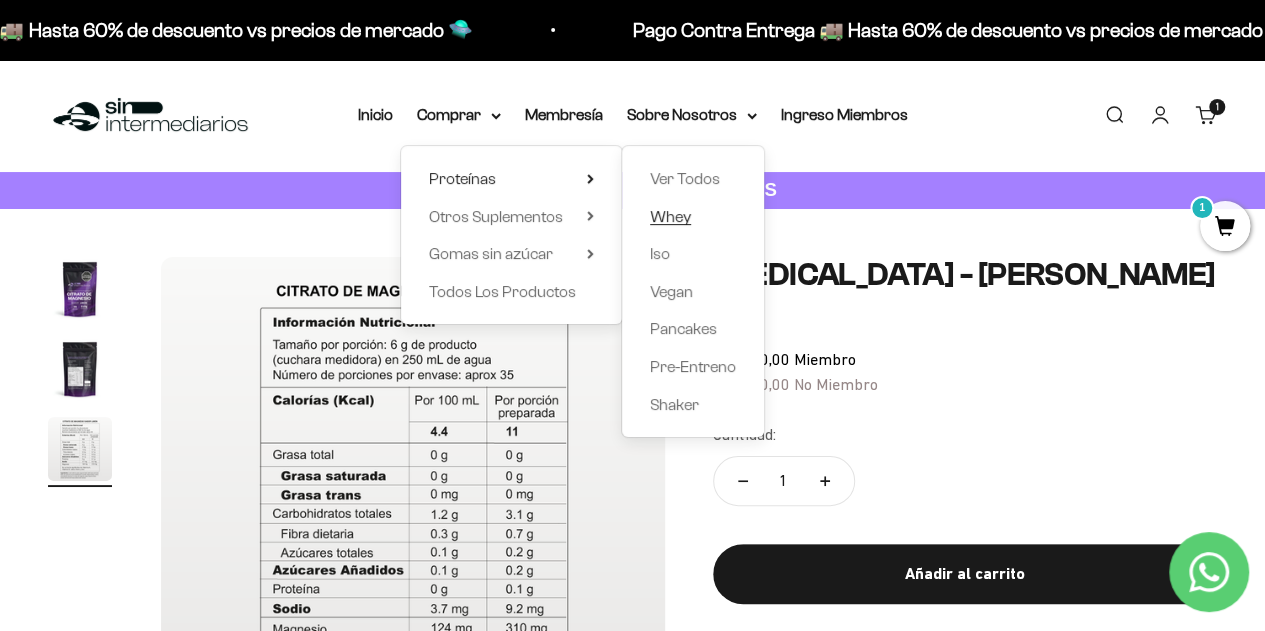 click on "Whey" at bounding box center [670, 216] 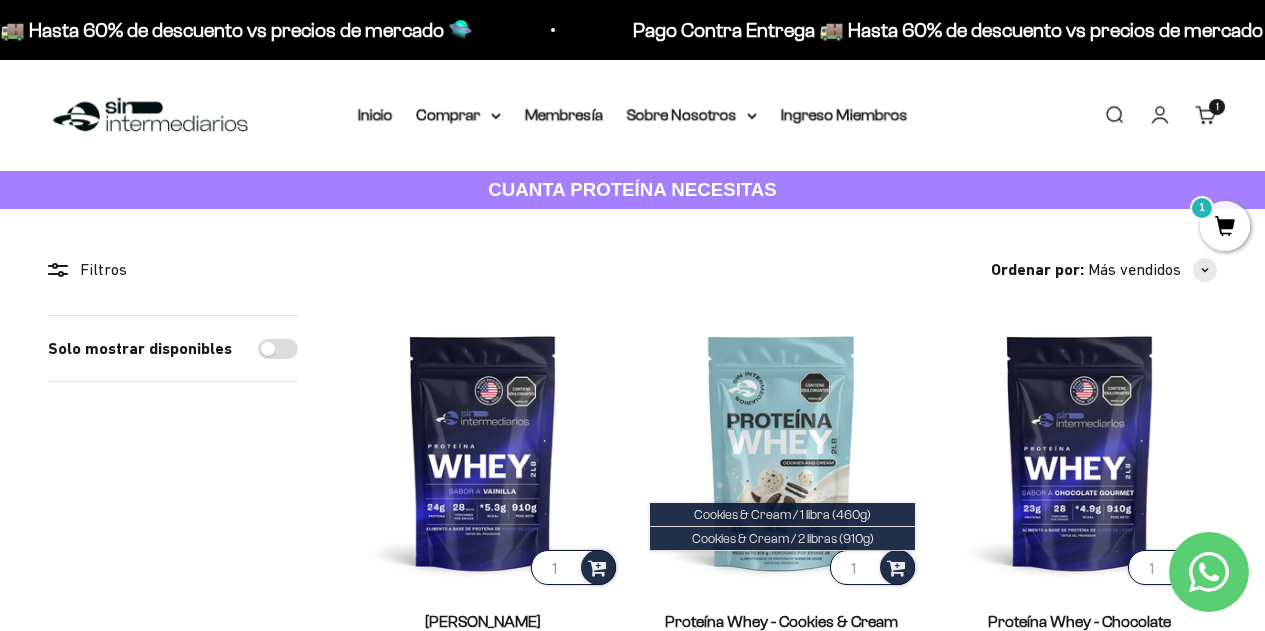 scroll, scrollTop: 162, scrollLeft: 0, axis: vertical 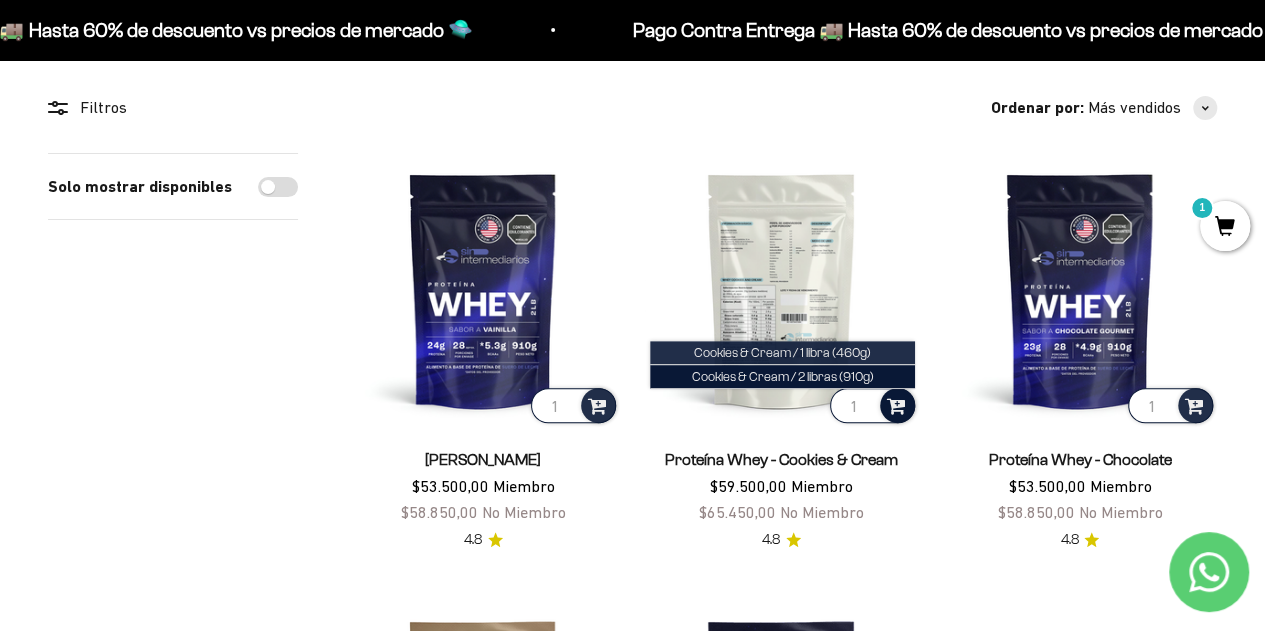 click on "Cookies & Cream / 1 libra (460g)" at bounding box center [782, 352] 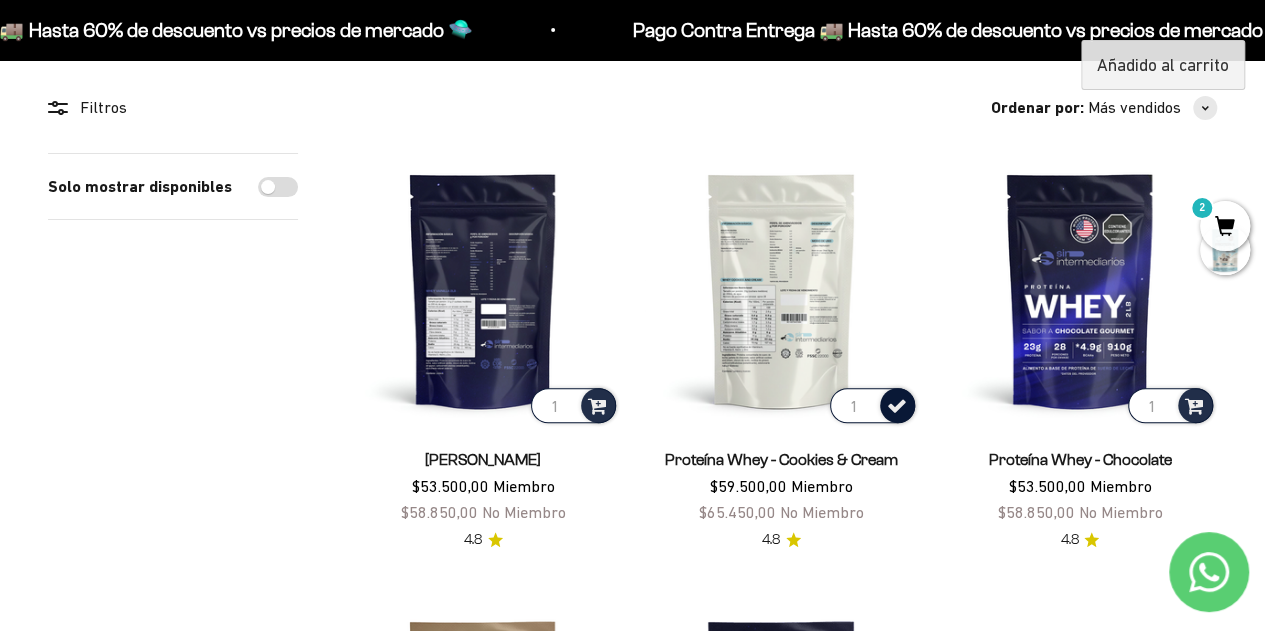 click at bounding box center [483, 290] 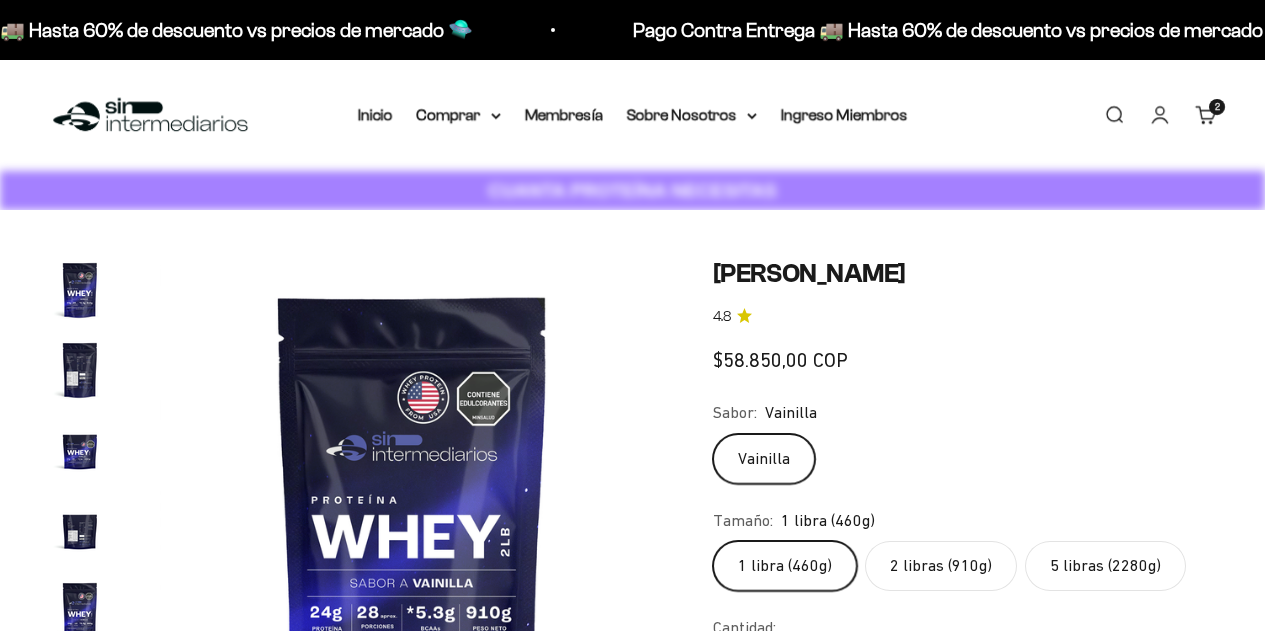 scroll, scrollTop: 0, scrollLeft: 0, axis: both 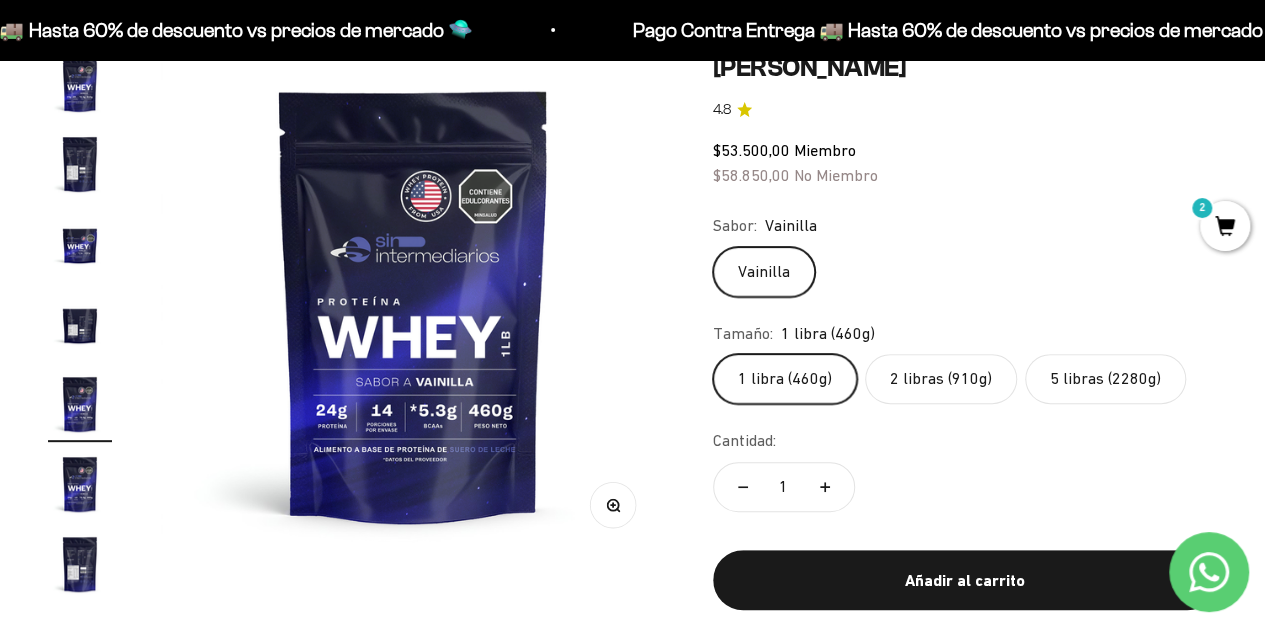 drag, startPoint x: 946, startPoint y: 363, endPoint x: 1082, endPoint y: 217, distance: 199.52945 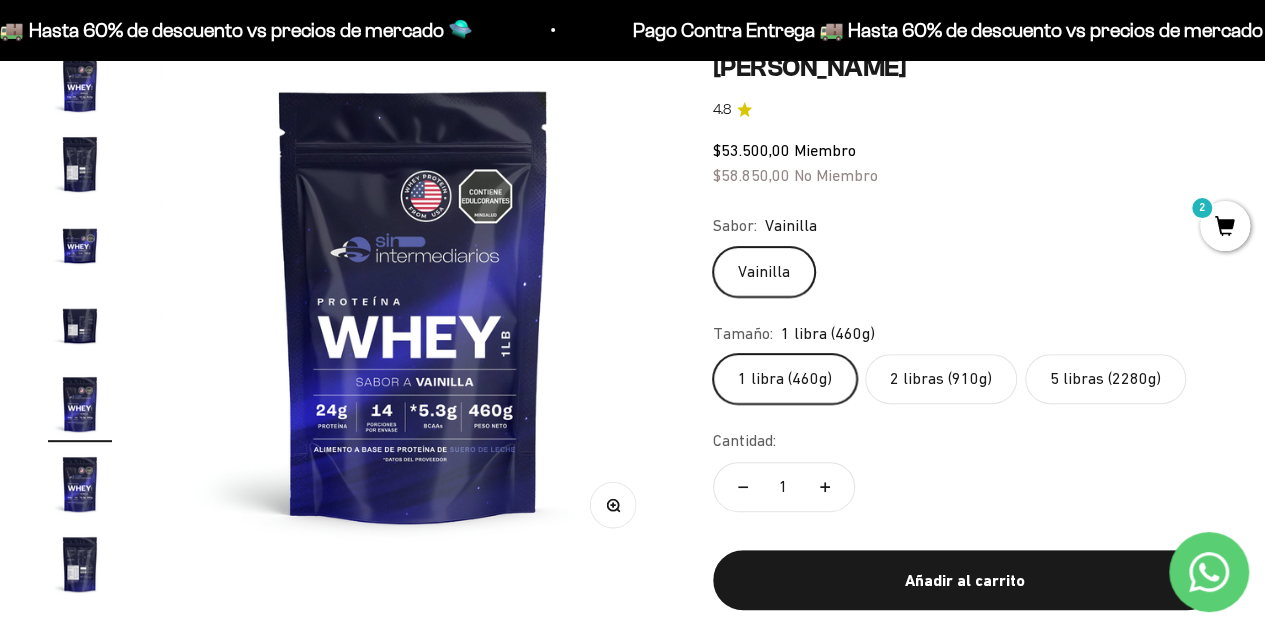 click on "2 libras (910g)" 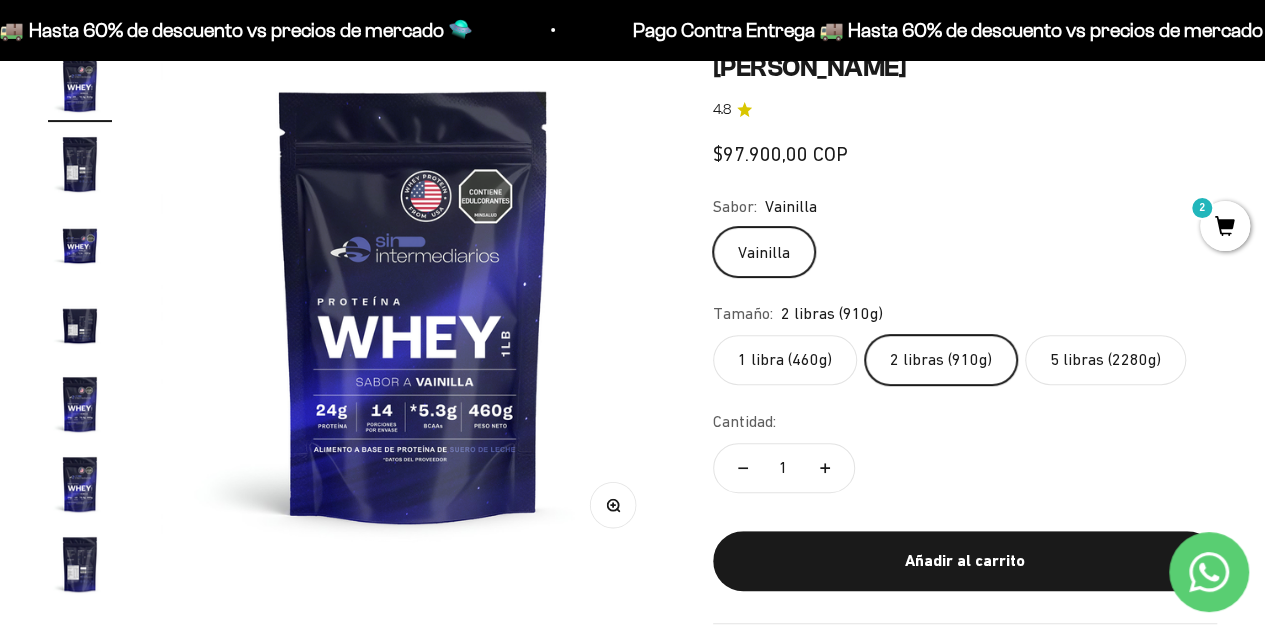 scroll, scrollTop: 0, scrollLeft: 0, axis: both 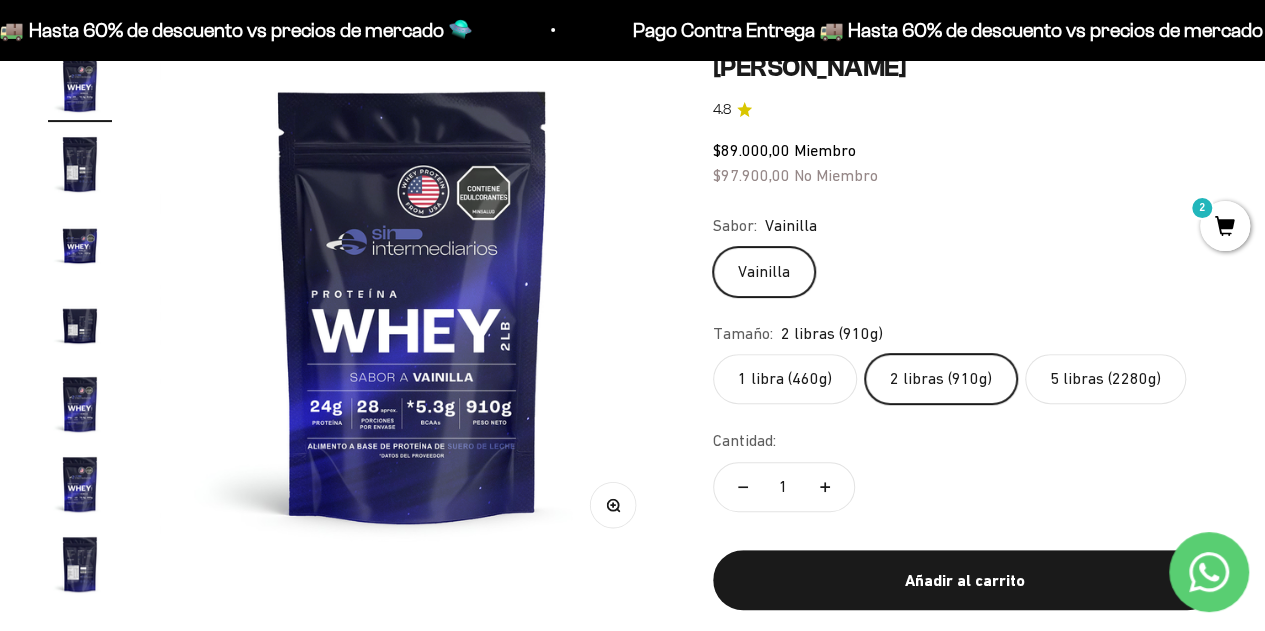 click on "Cantidad:
1" 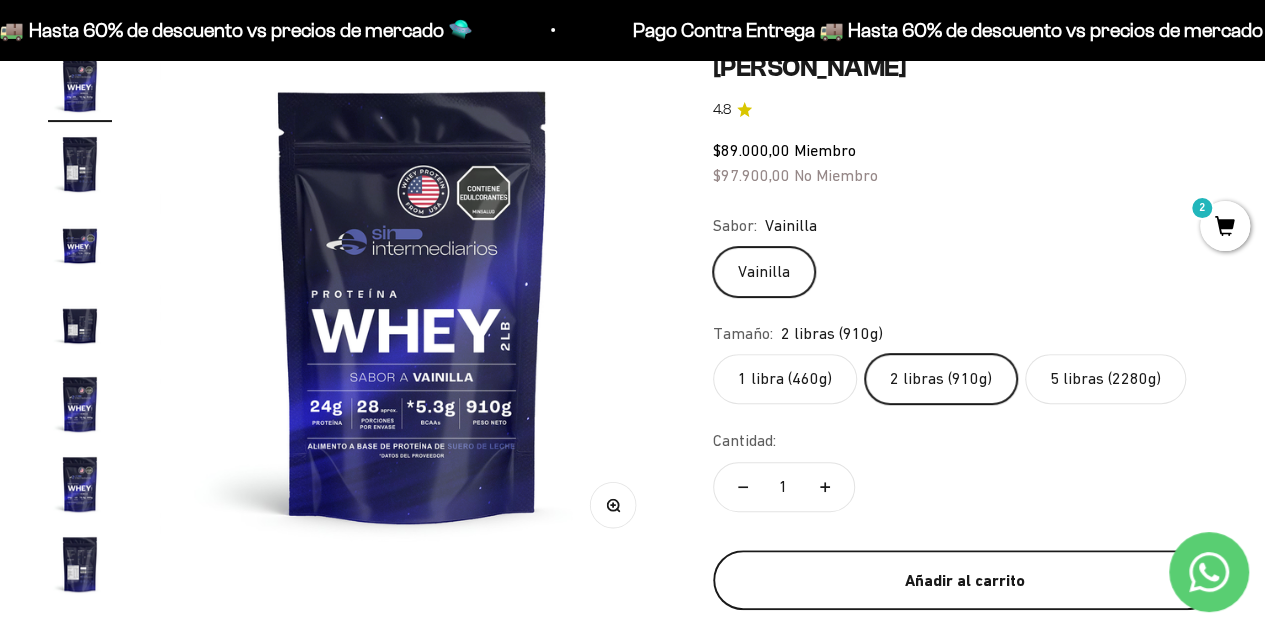 click on "Añadir al carrito" at bounding box center (965, 581) 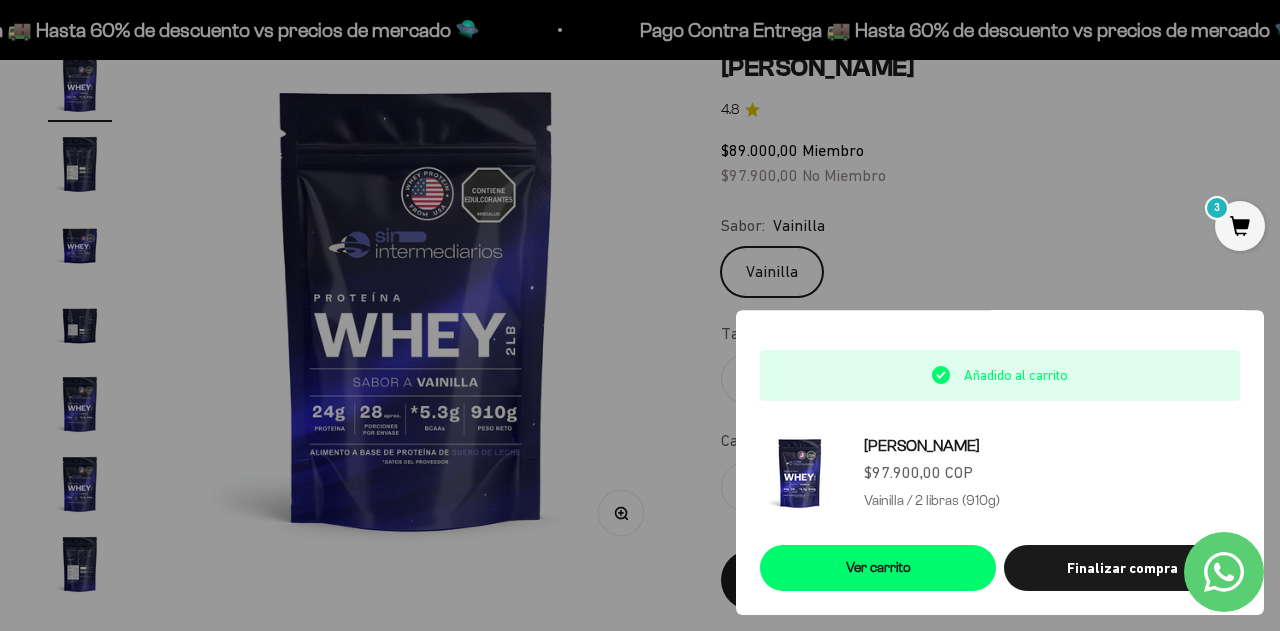 click at bounding box center [640, 315] 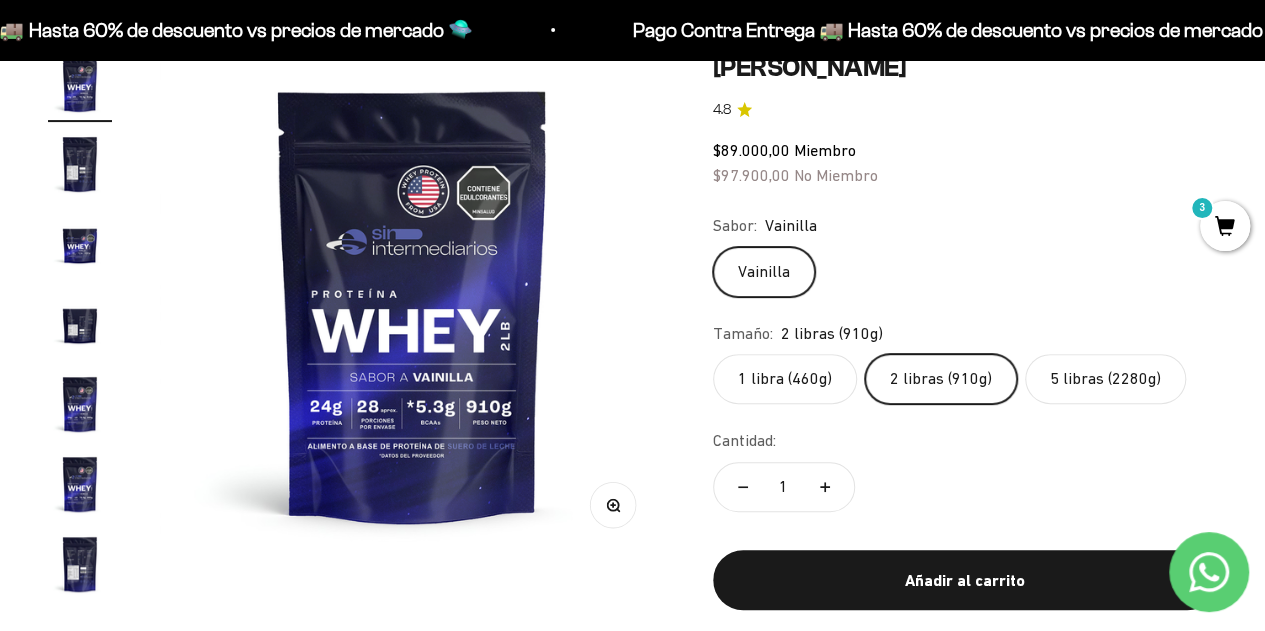 click on "3" at bounding box center [1225, 226] 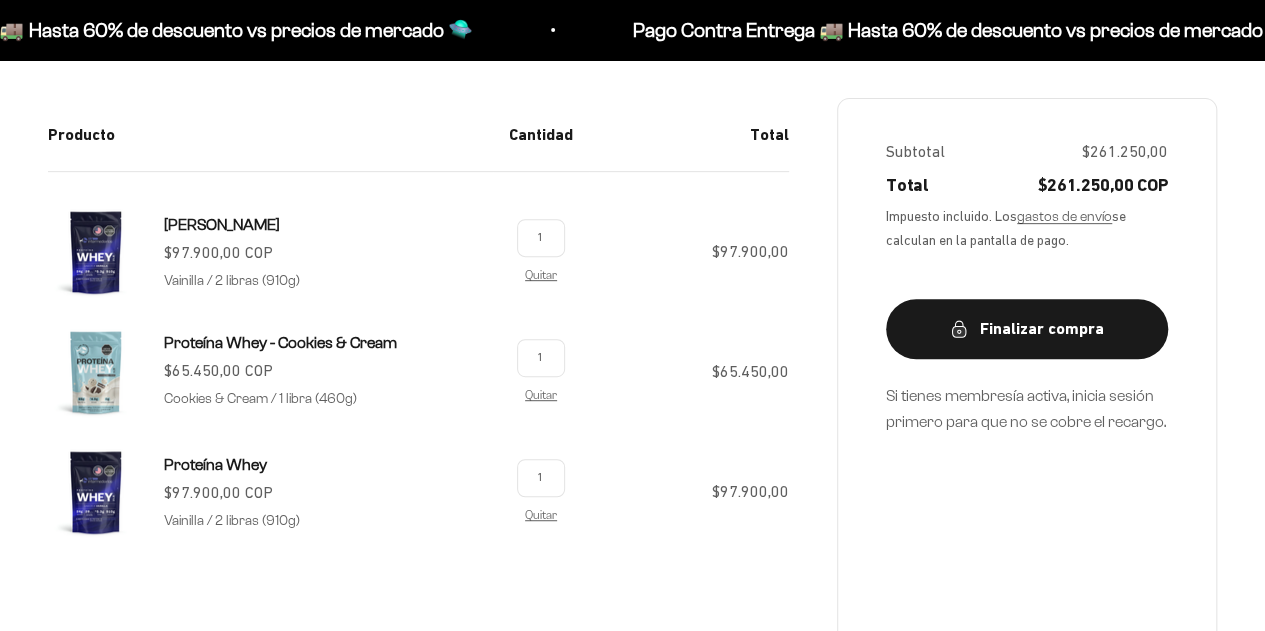 scroll, scrollTop: 392, scrollLeft: 0, axis: vertical 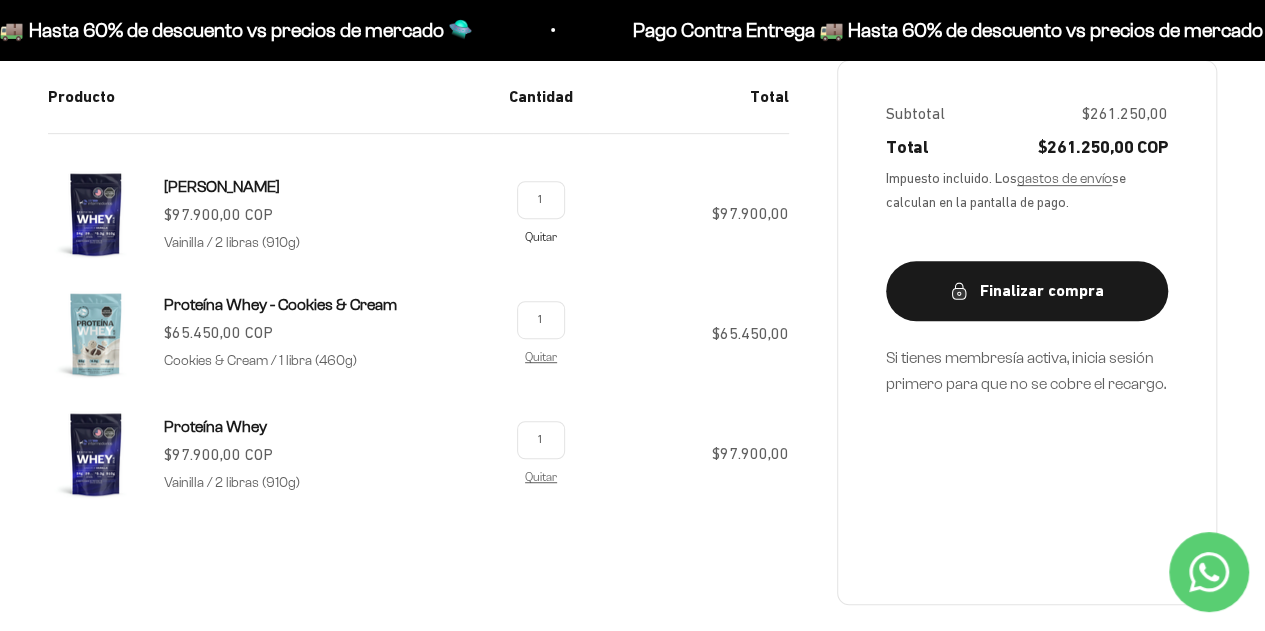click on "Quitar" at bounding box center [541, 236] 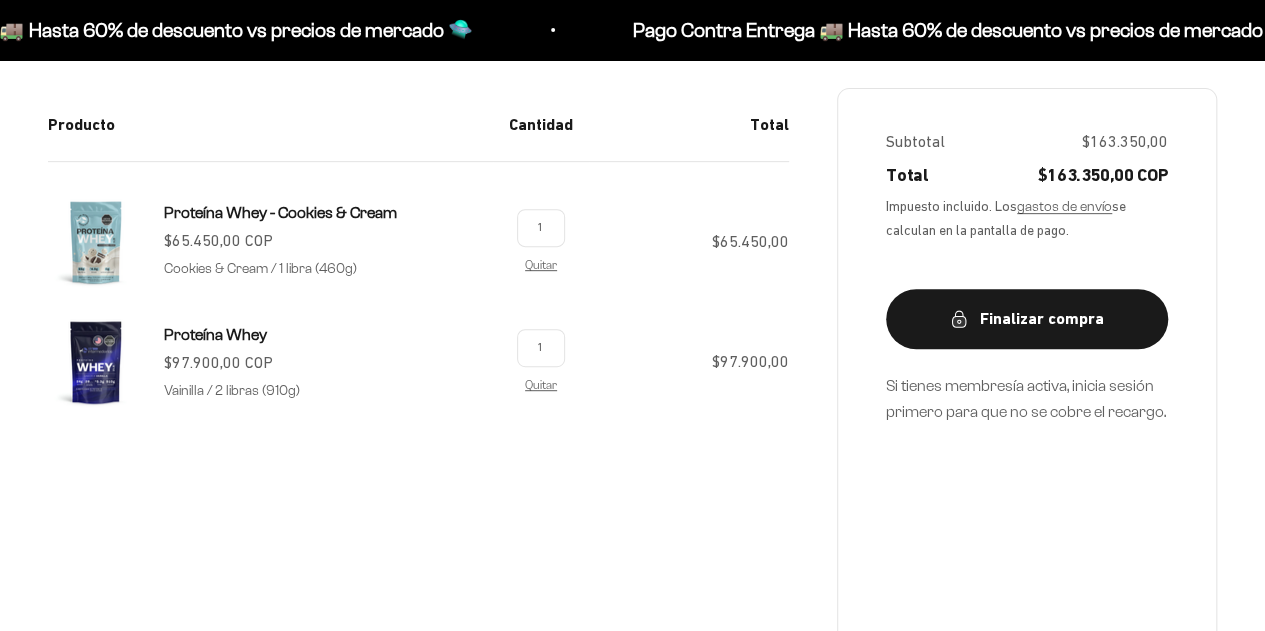 scroll, scrollTop: 364, scrollLeft: 0, axis: vertical 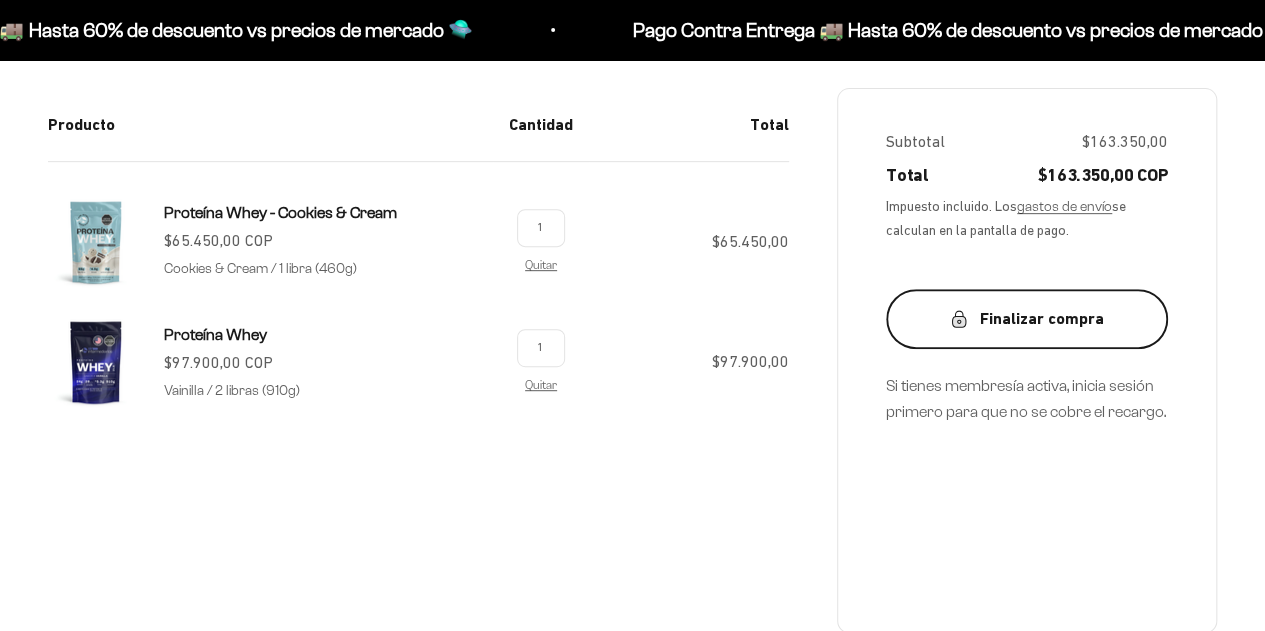 click on "Finalizar compra" at bounding box center [1027, 319] 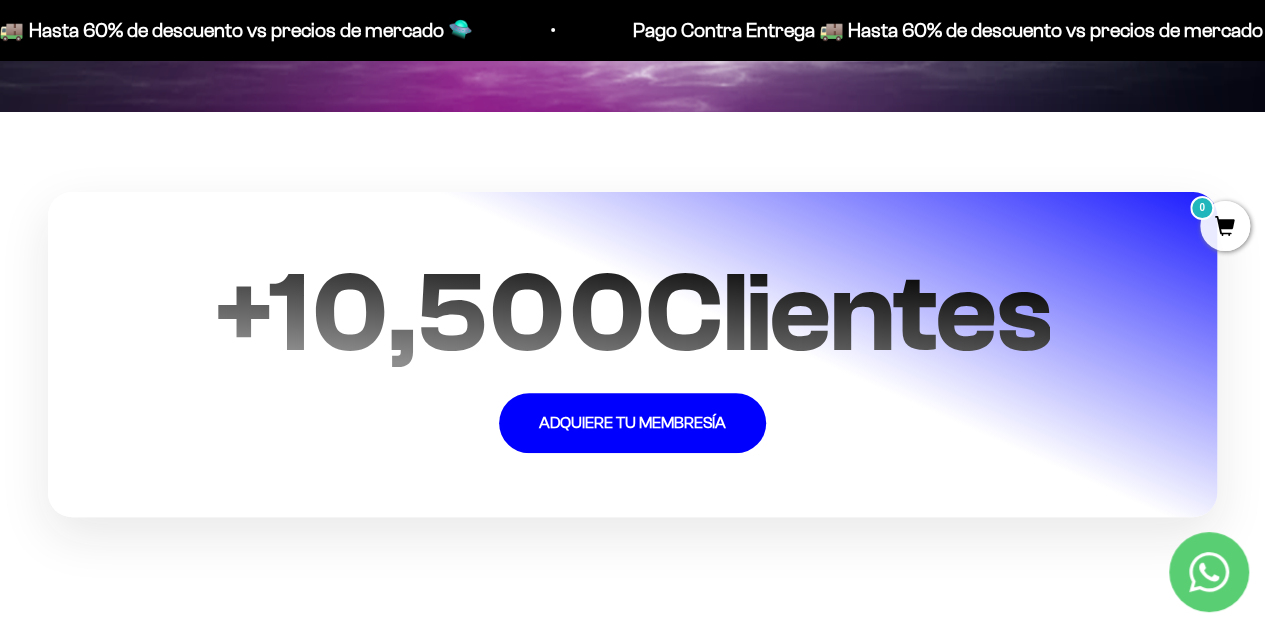 scroll, scrollTop: 3949, scrollLeft: 0, axis: vertical 